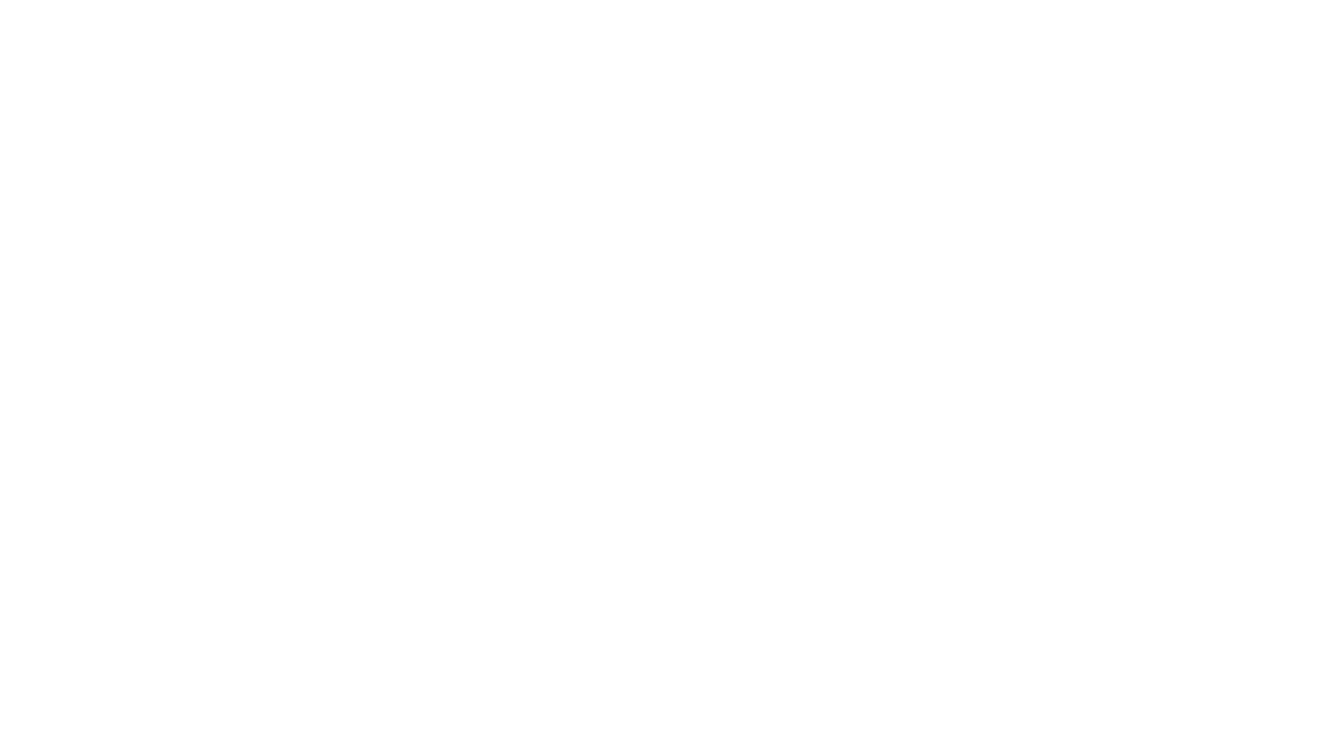 scroll, scrollTop: 0, scrollLeft: 0, axis: both 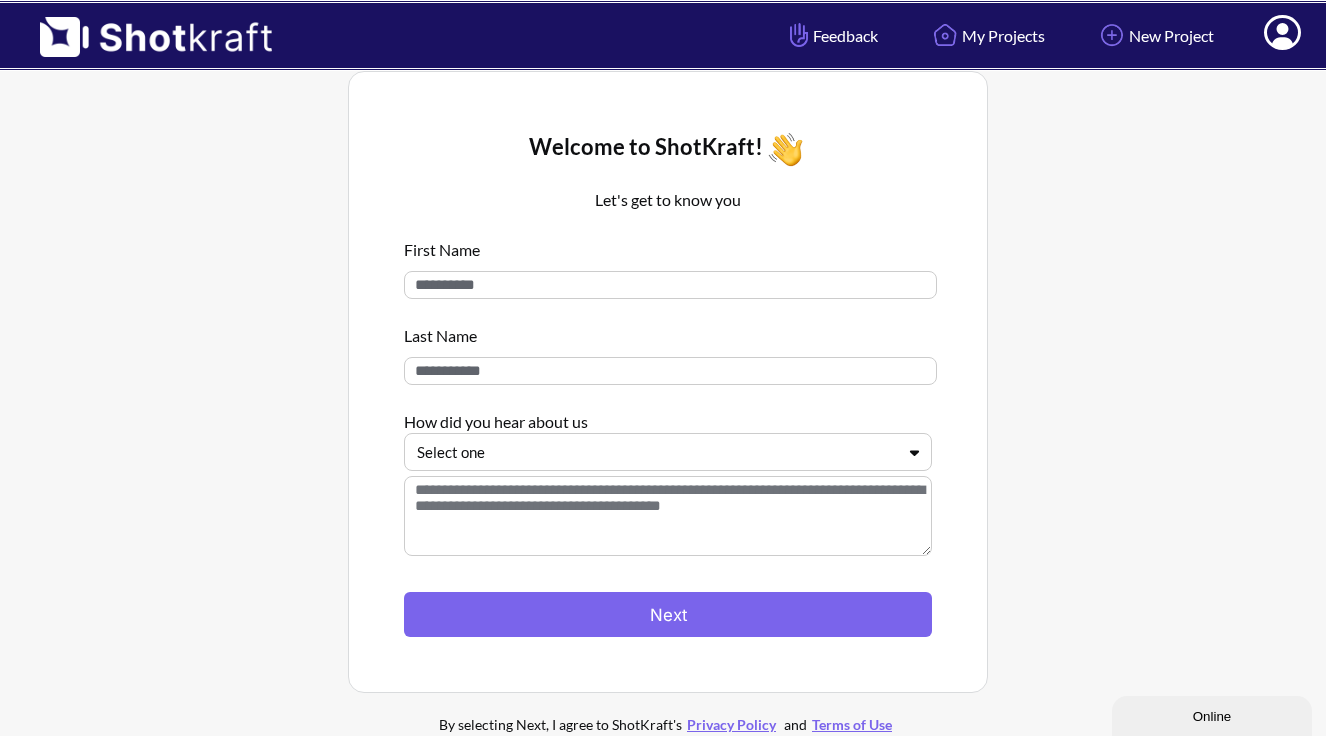 click at bounding box center [670, 285] 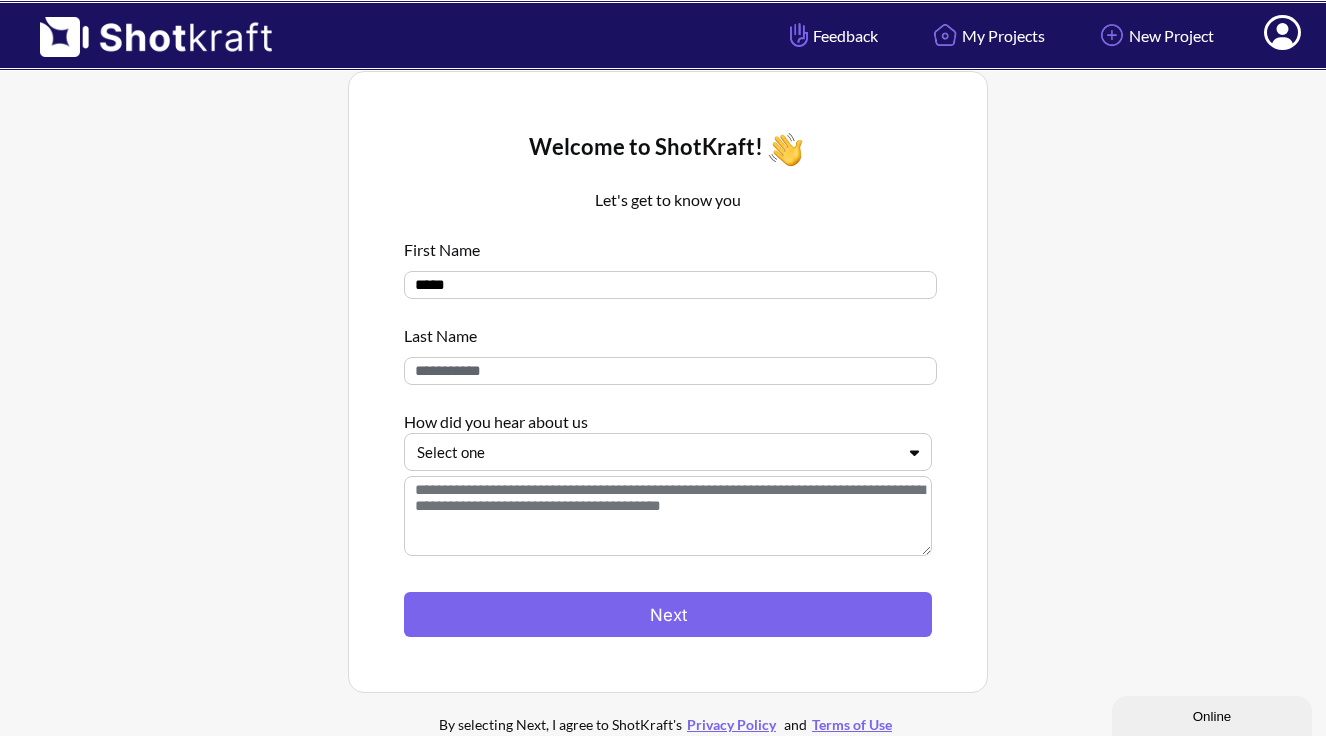 type on "*****" 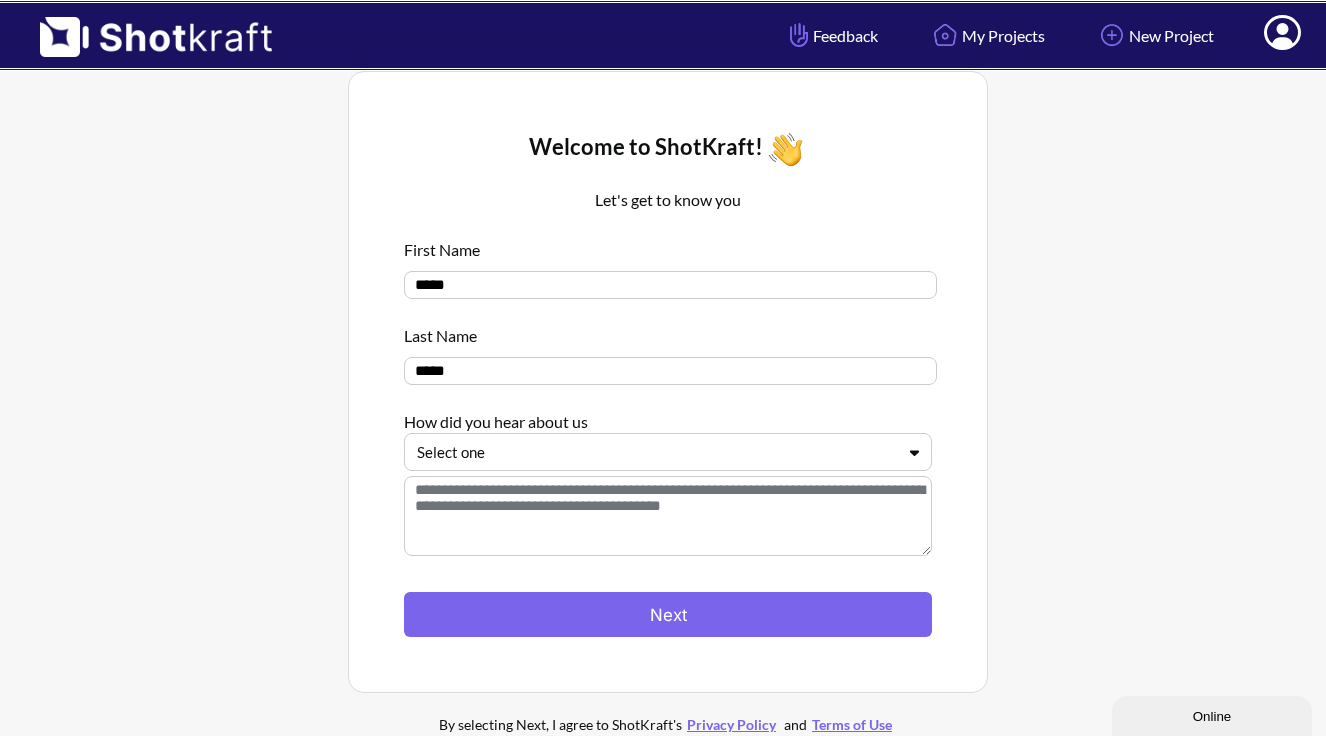 type on "*****" 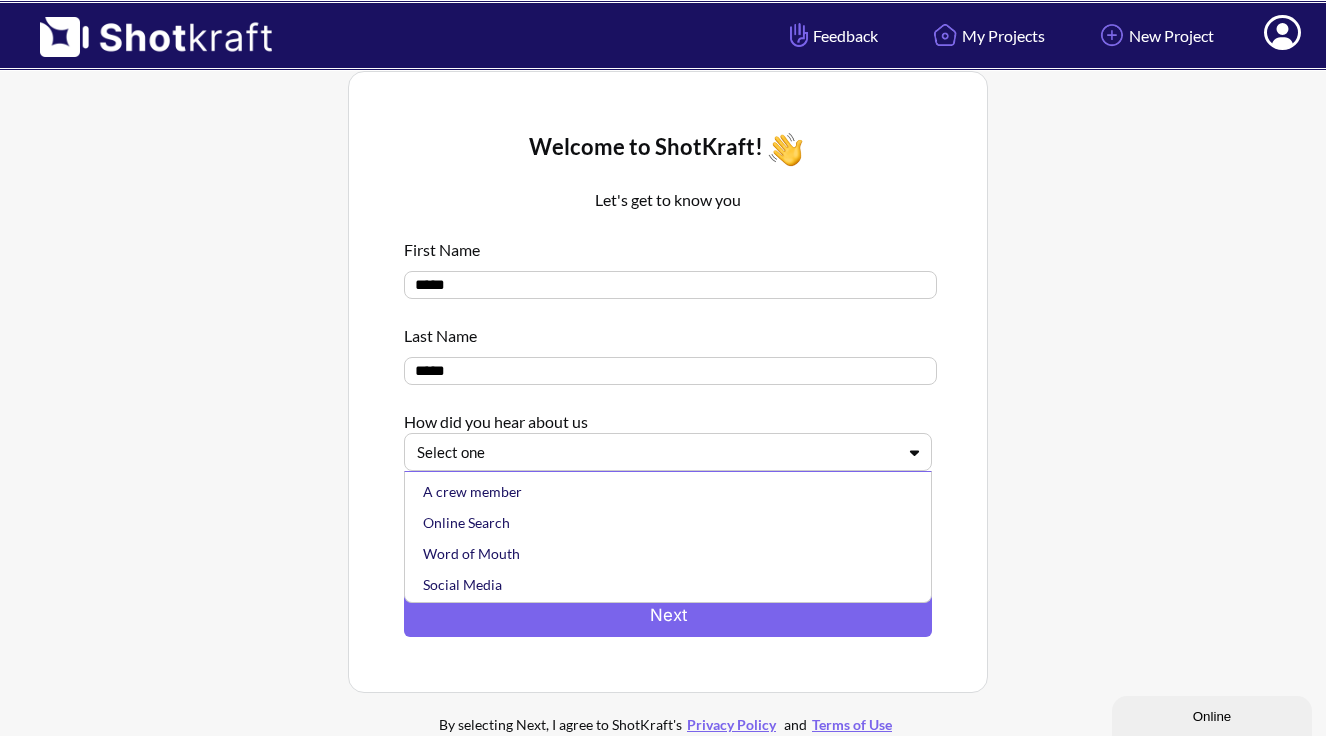 click at bounding box center (656, 452) 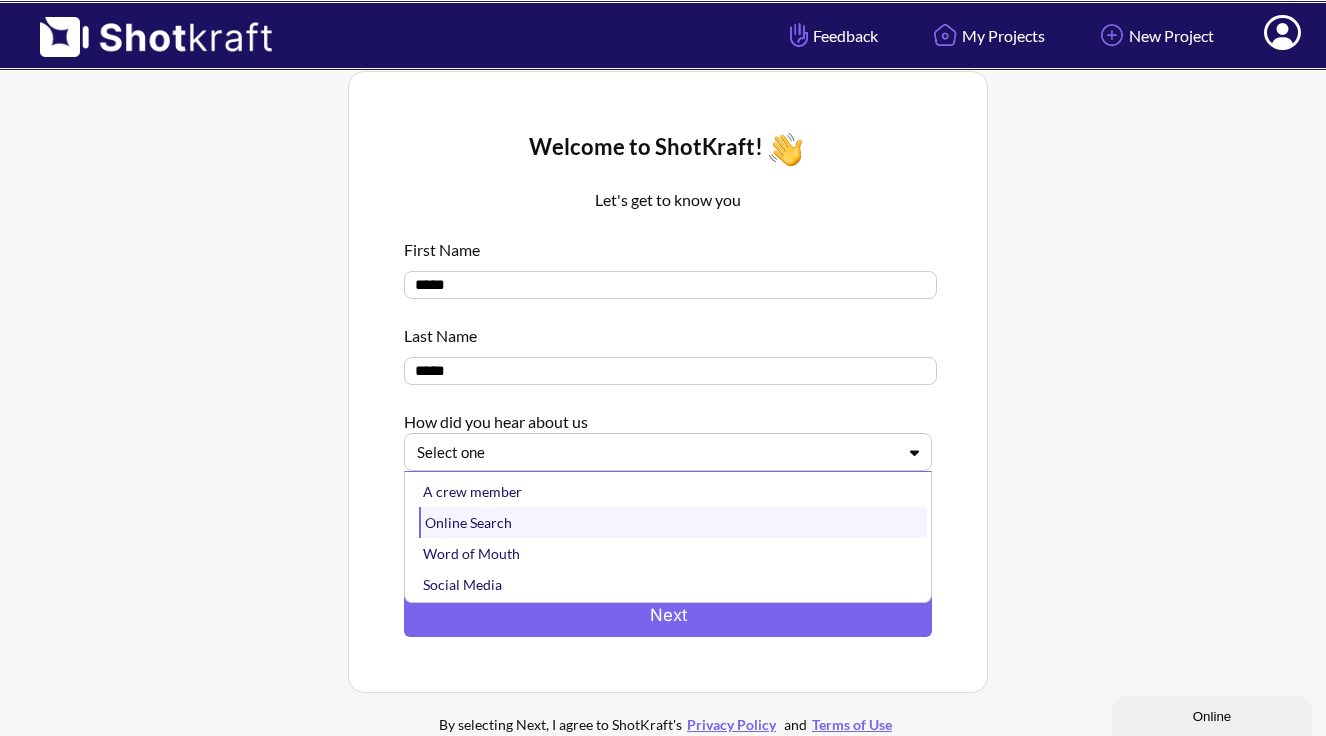 click on "Online Search" at bounding box center (673, 522) 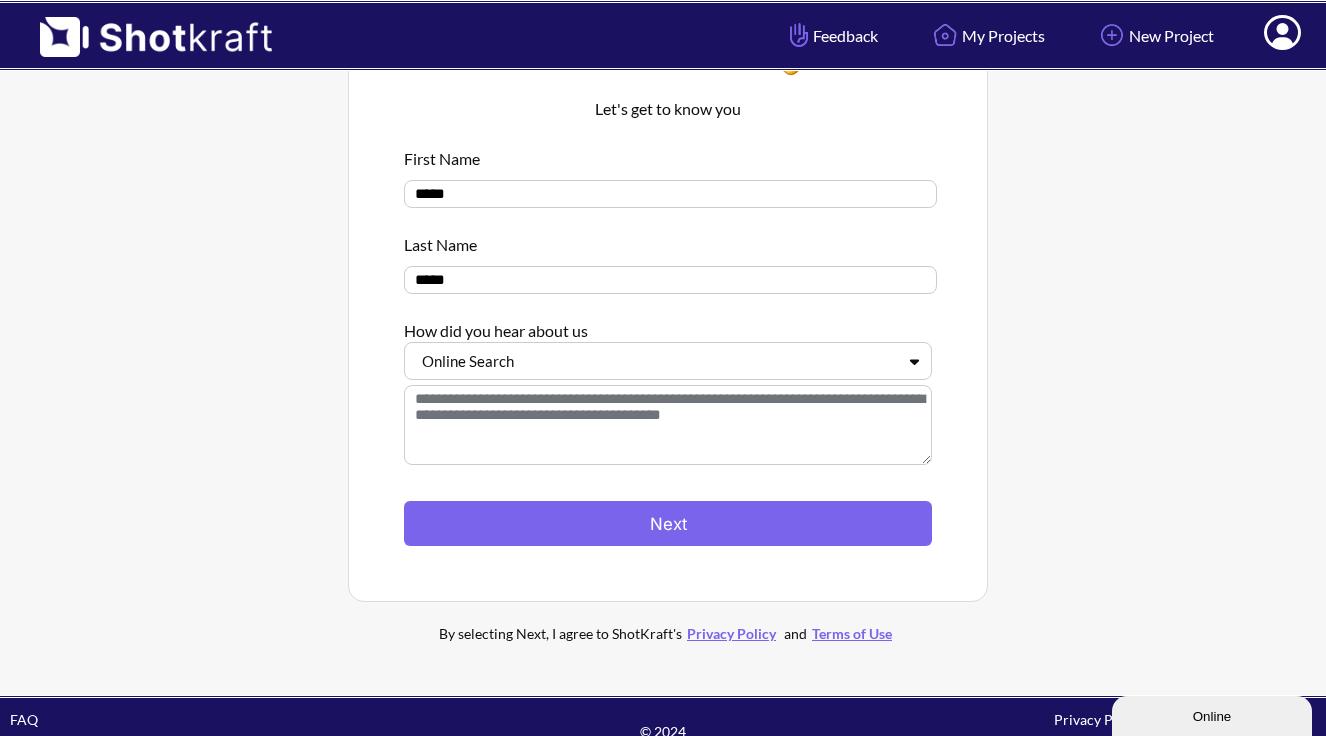 scroll, scrollTop: 106, scrollLeft: 0, axis: vertical 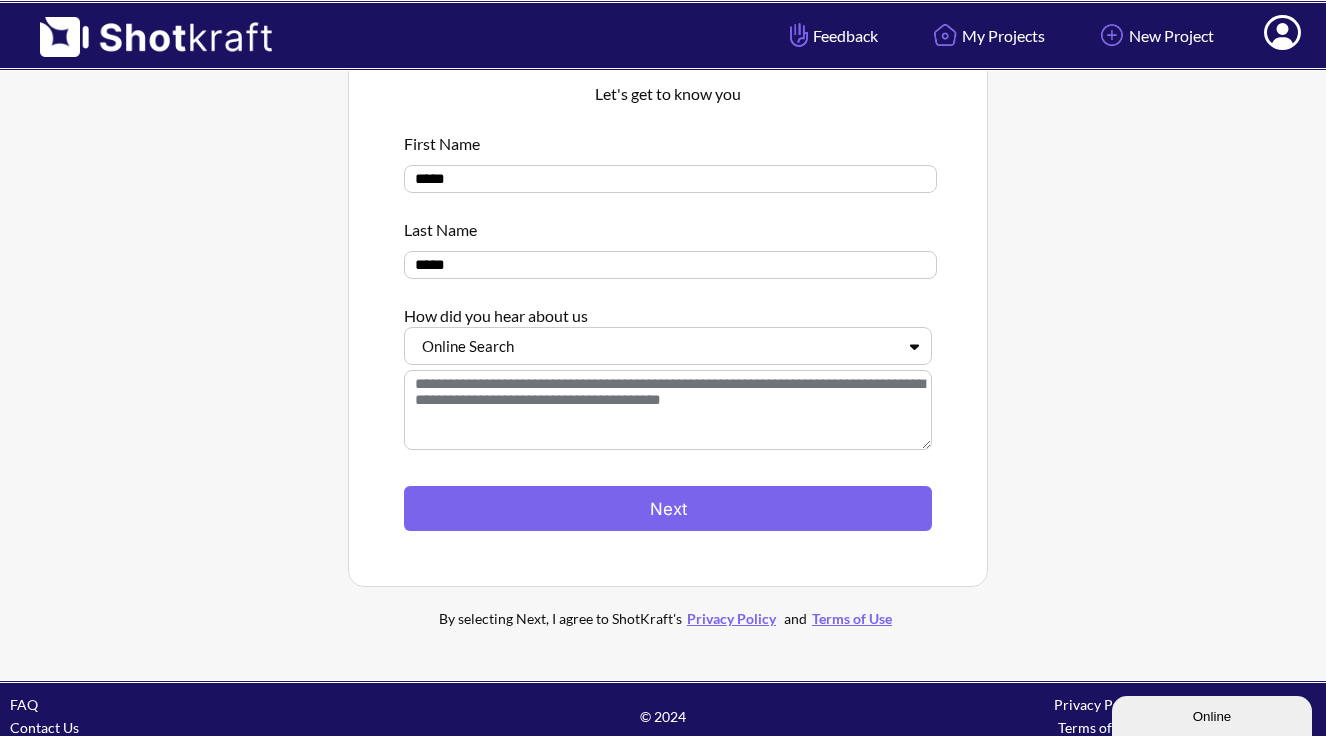 click at bounding box center (668, 410) 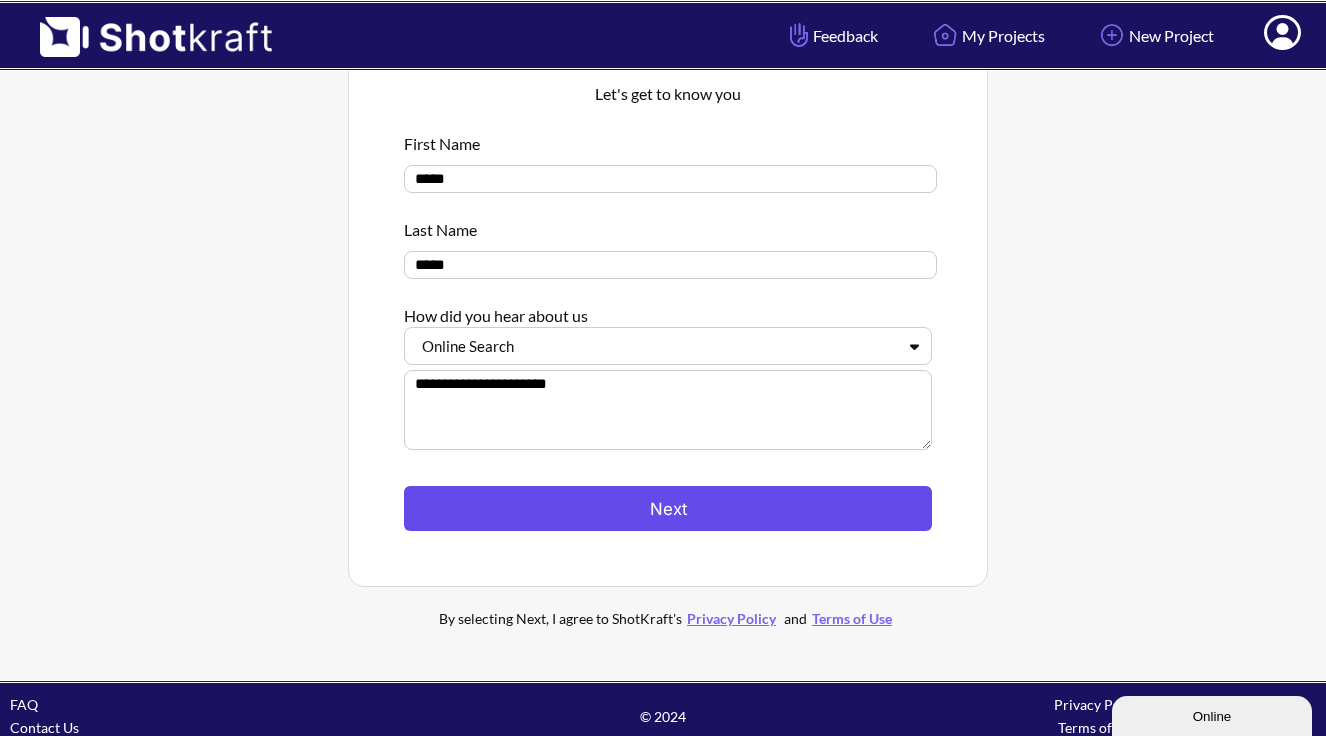 type on "**********" 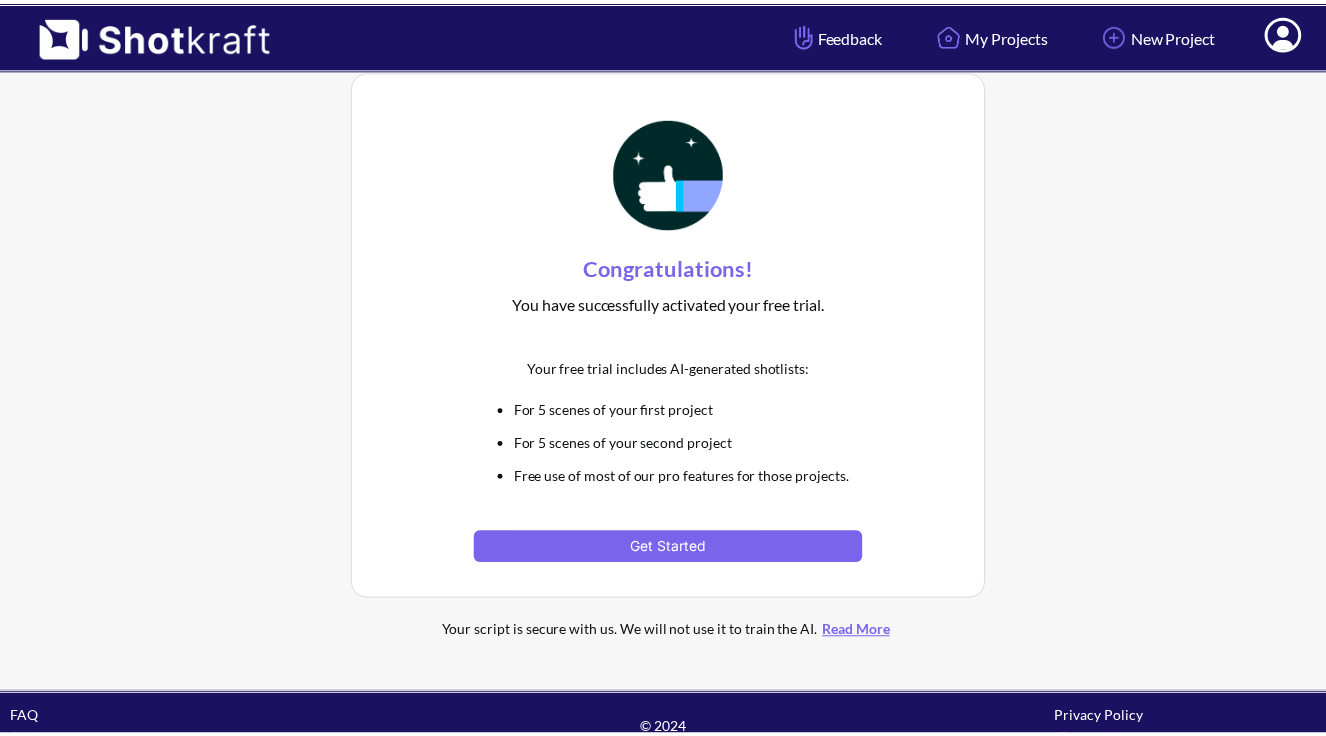 scroll, scrollTop: 0, scrollLeft: 0, axis: both 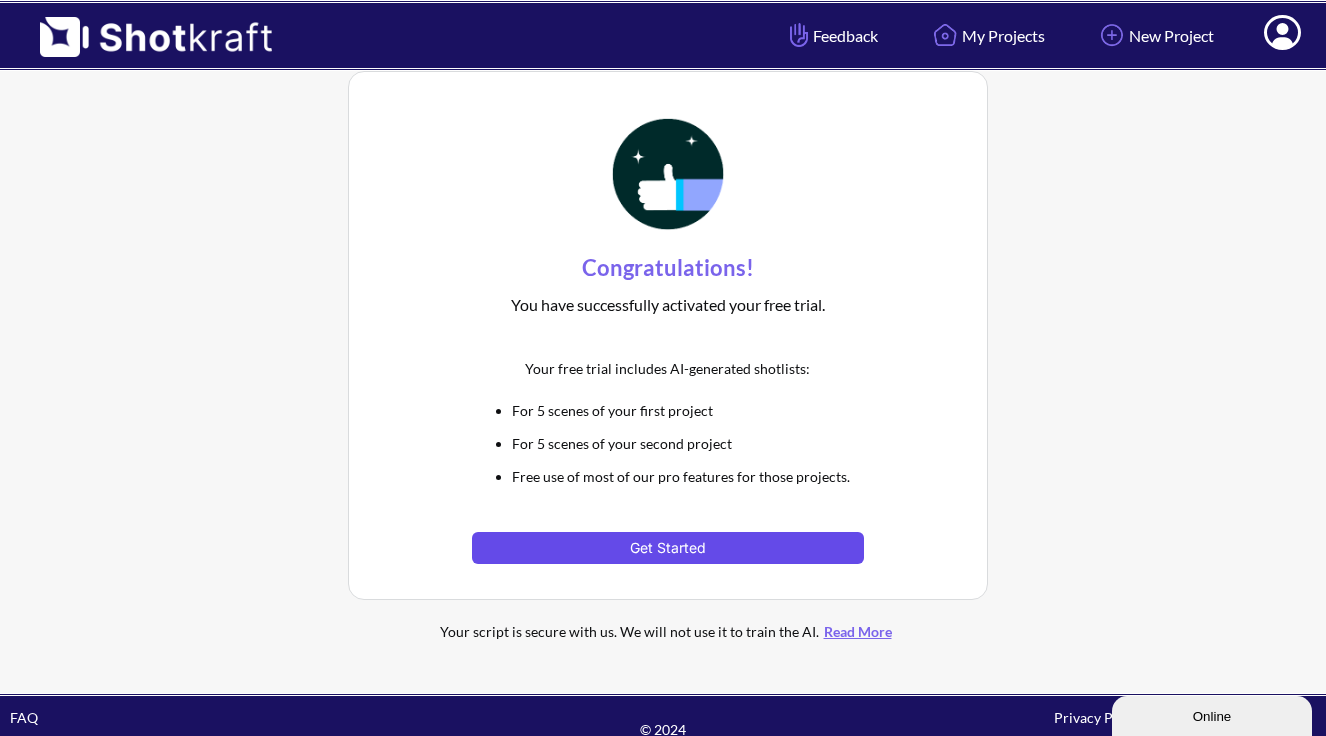 click on "Get Started" at bounding box center (667, 548) 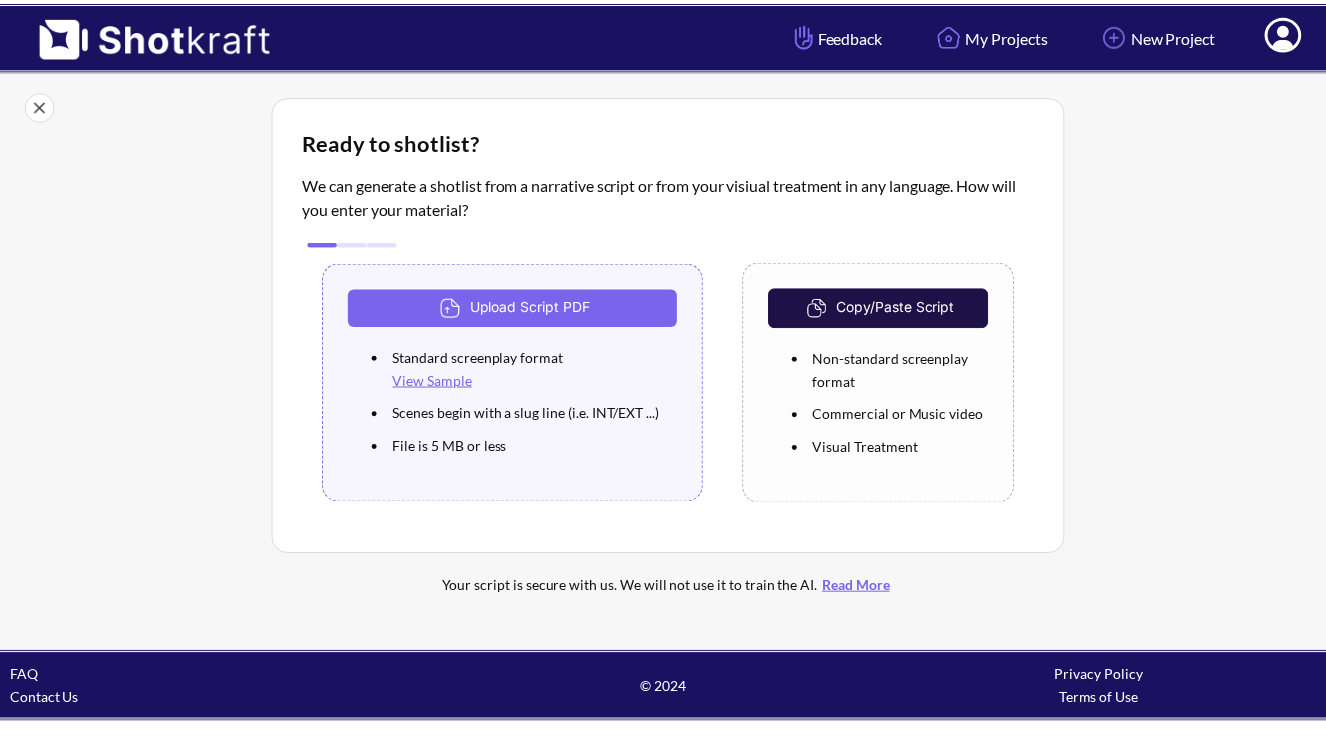 scroll, scrollTop: 0, scrollLeft: 0, axis: both 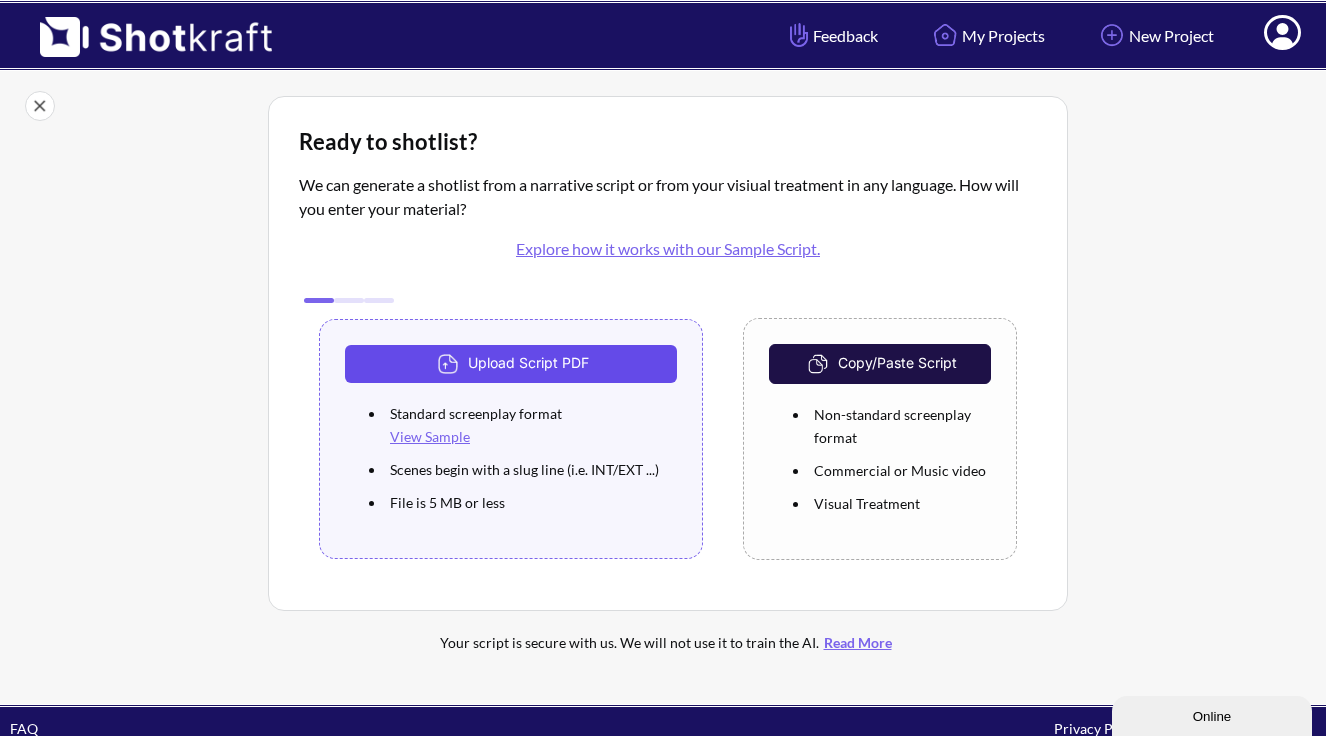 click on "Upload Script PDF" at bounding box center [511, 364] 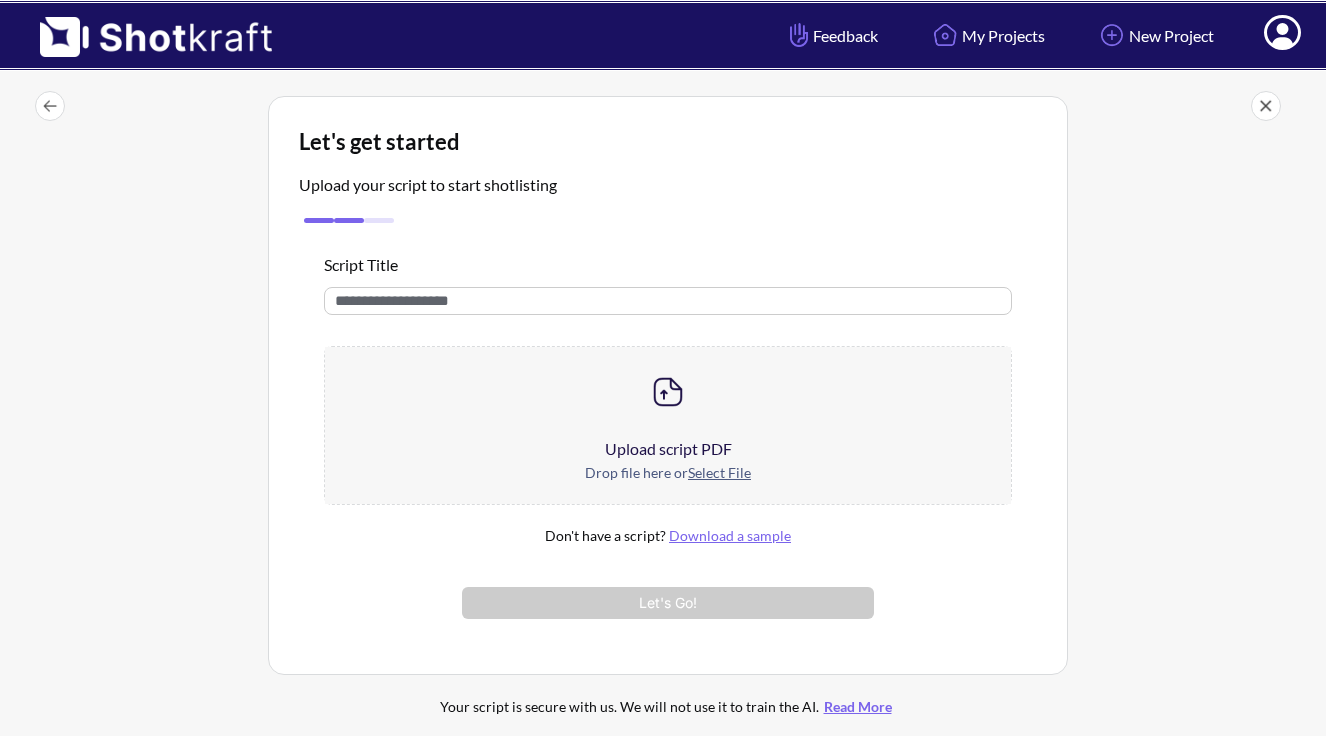 scroll, scrollTop: 0, scrollLeft: 0, axis: both 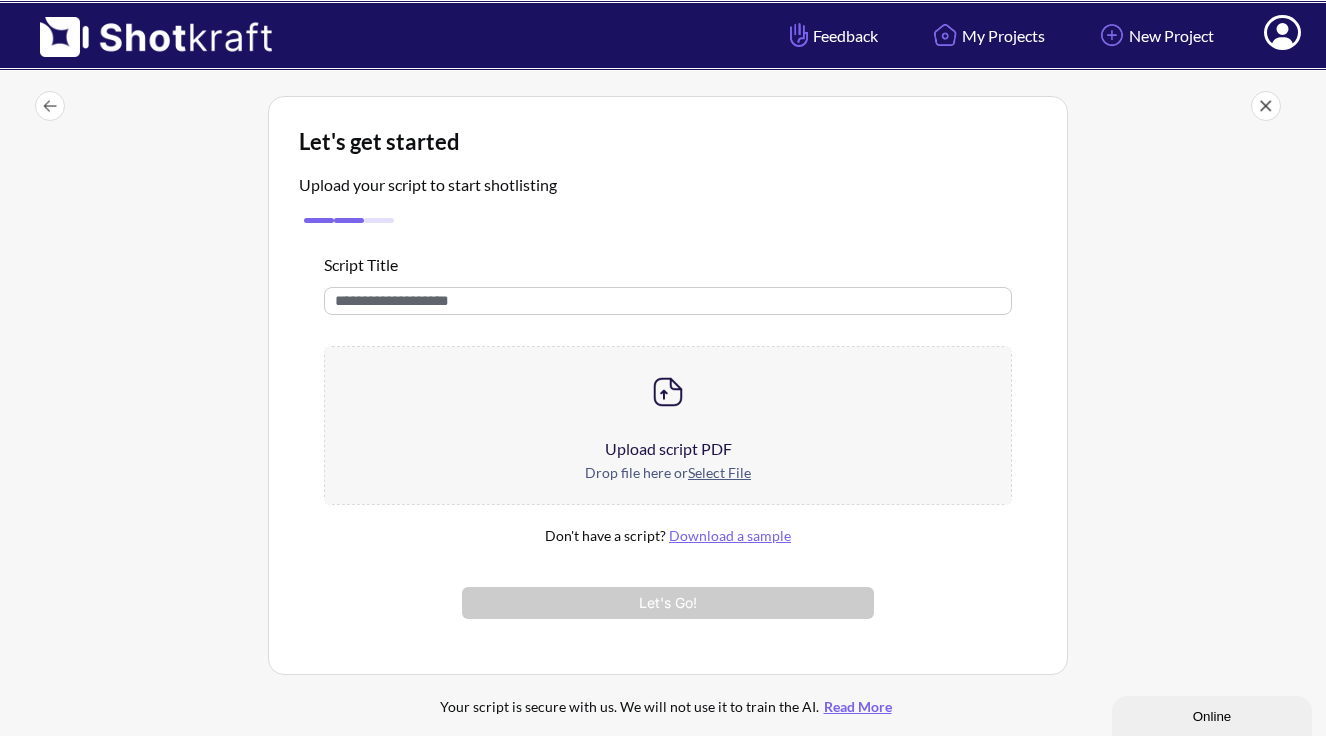 click at bounding box center [668, 392] 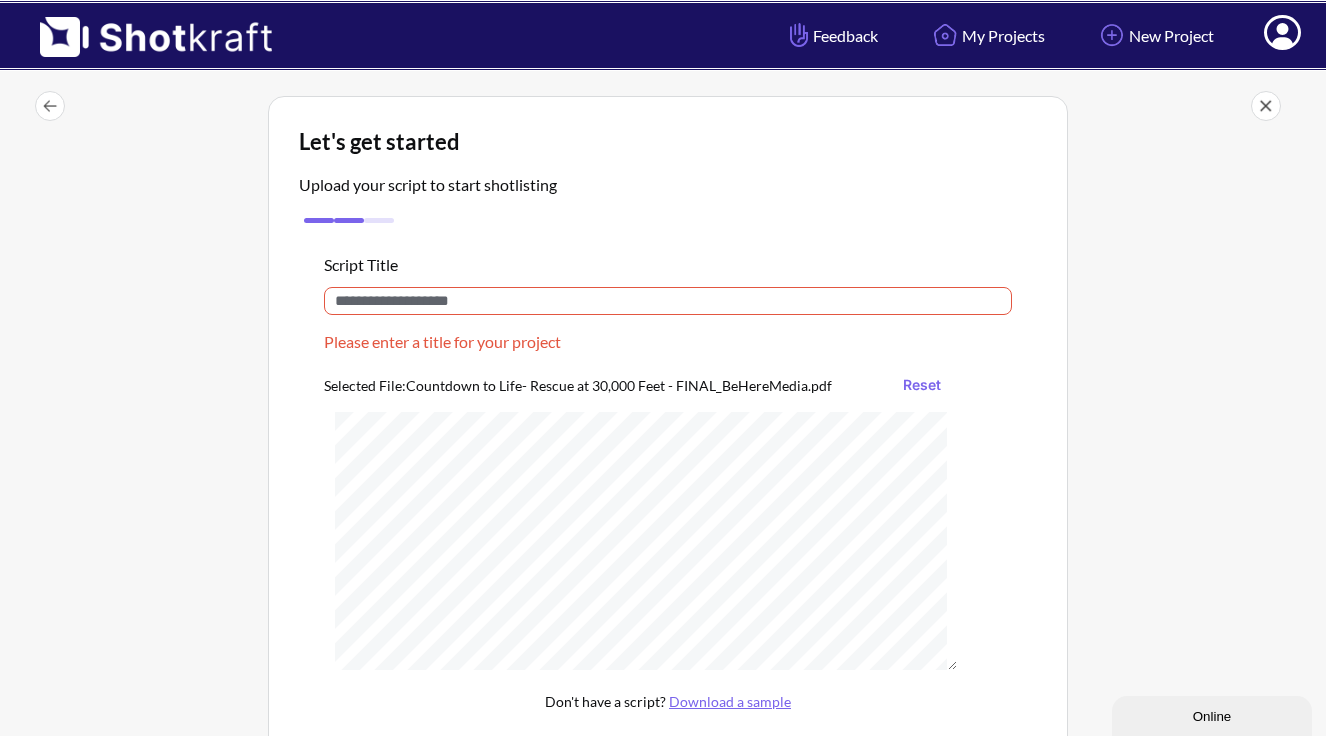 click at bounding box center [668, 301] 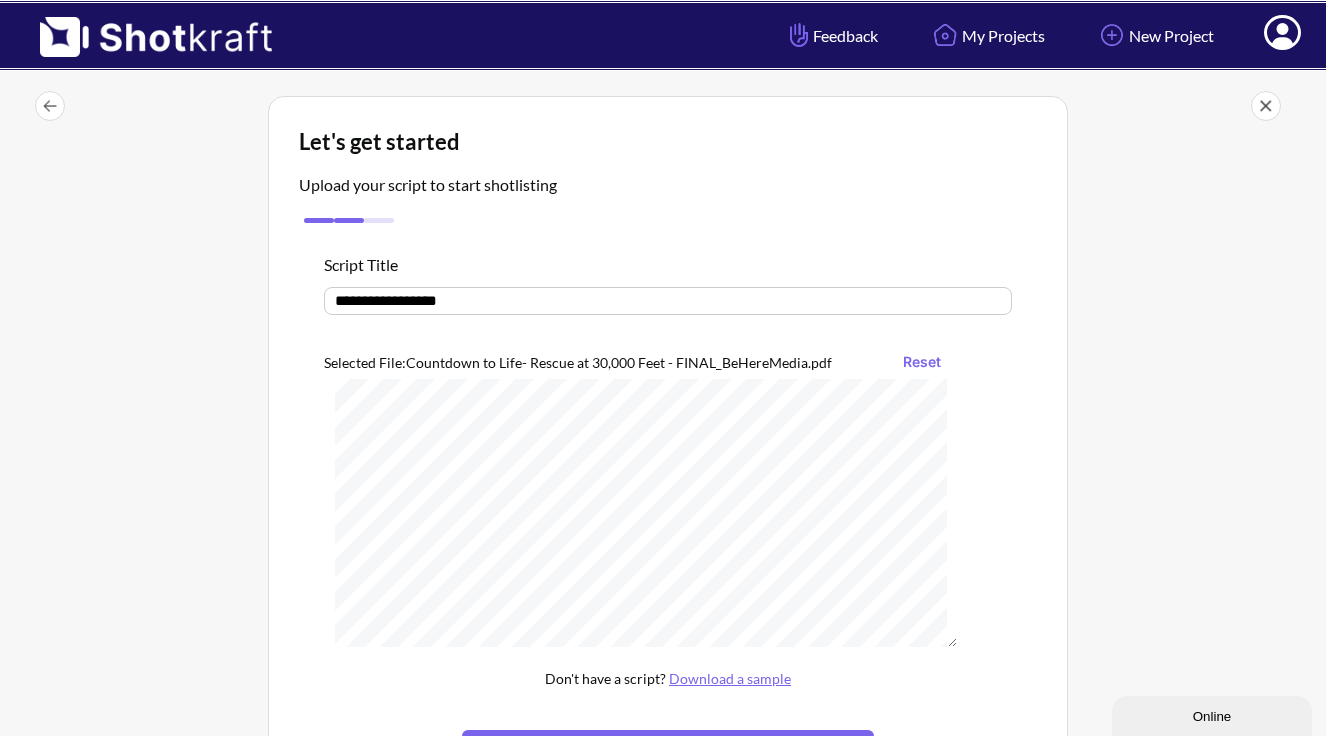 scroll, scrollTop: 227, scrollLeft: 0, axis: vertical 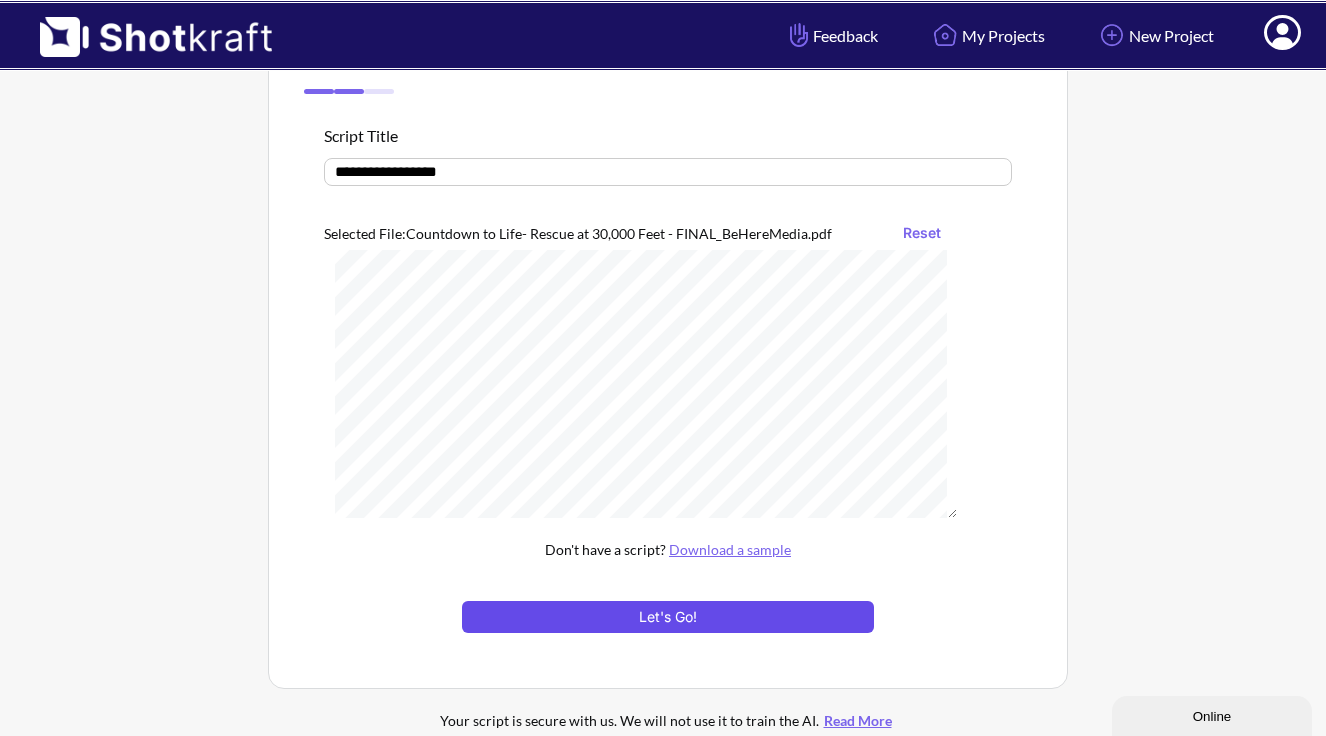 type on "**********" 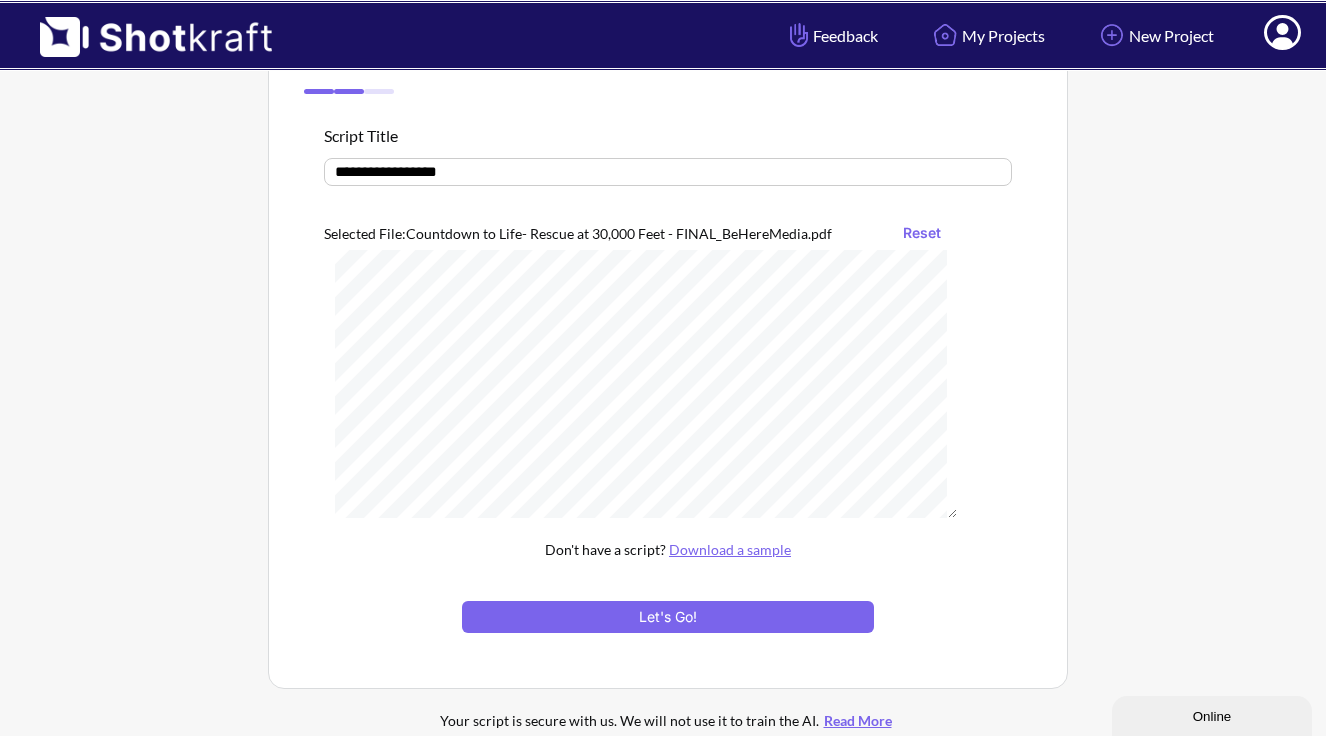 click on "Let's Go!" at bounding box center (668, 617) 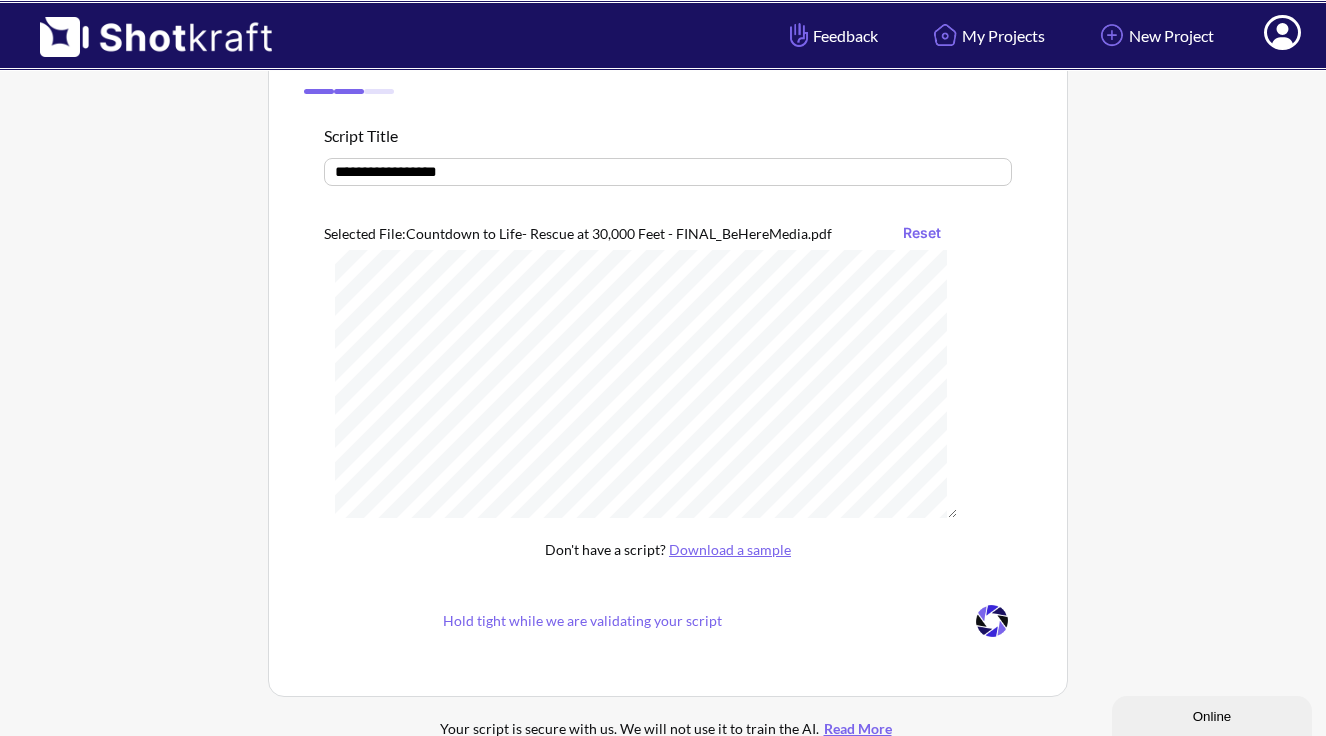 scroll, scrollTop: 106, scrollLeft: 0, axis: vertical 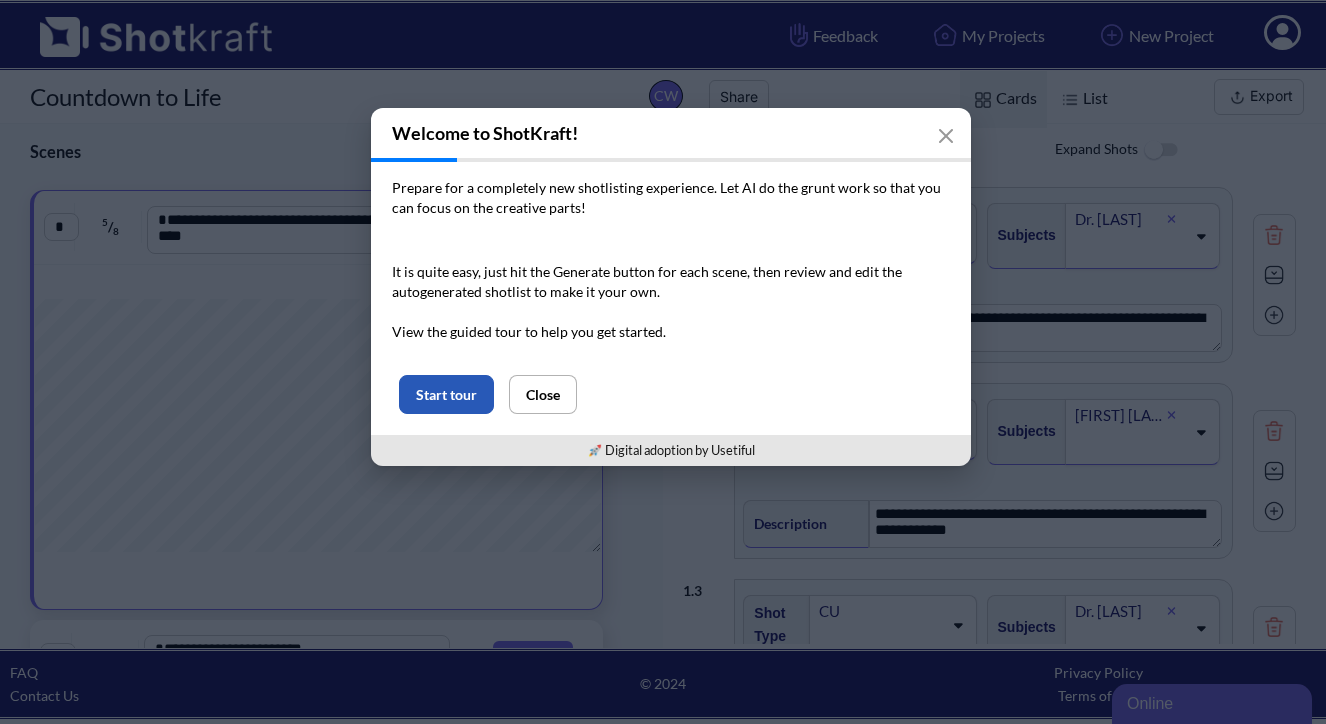 click on "Start tour" at bounding box center [446, 394] 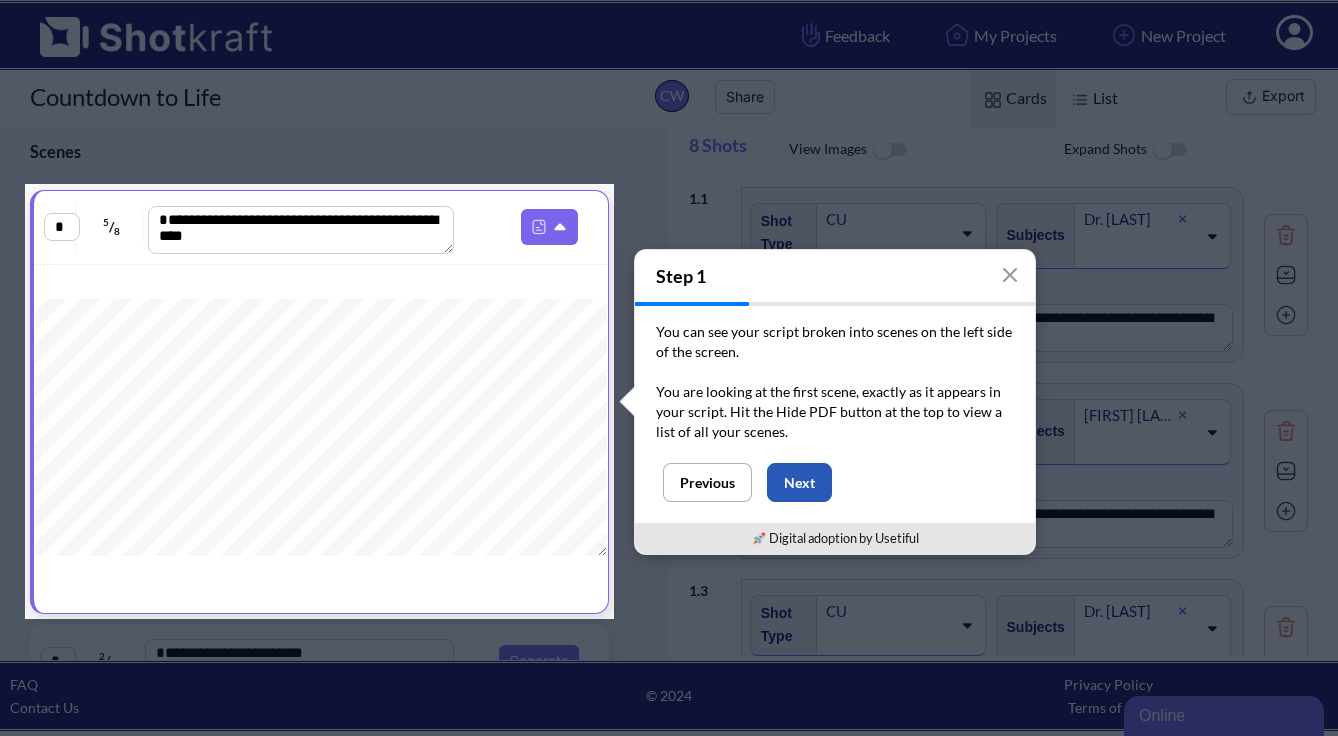 click on "Next" at bounding box center [799, 482] 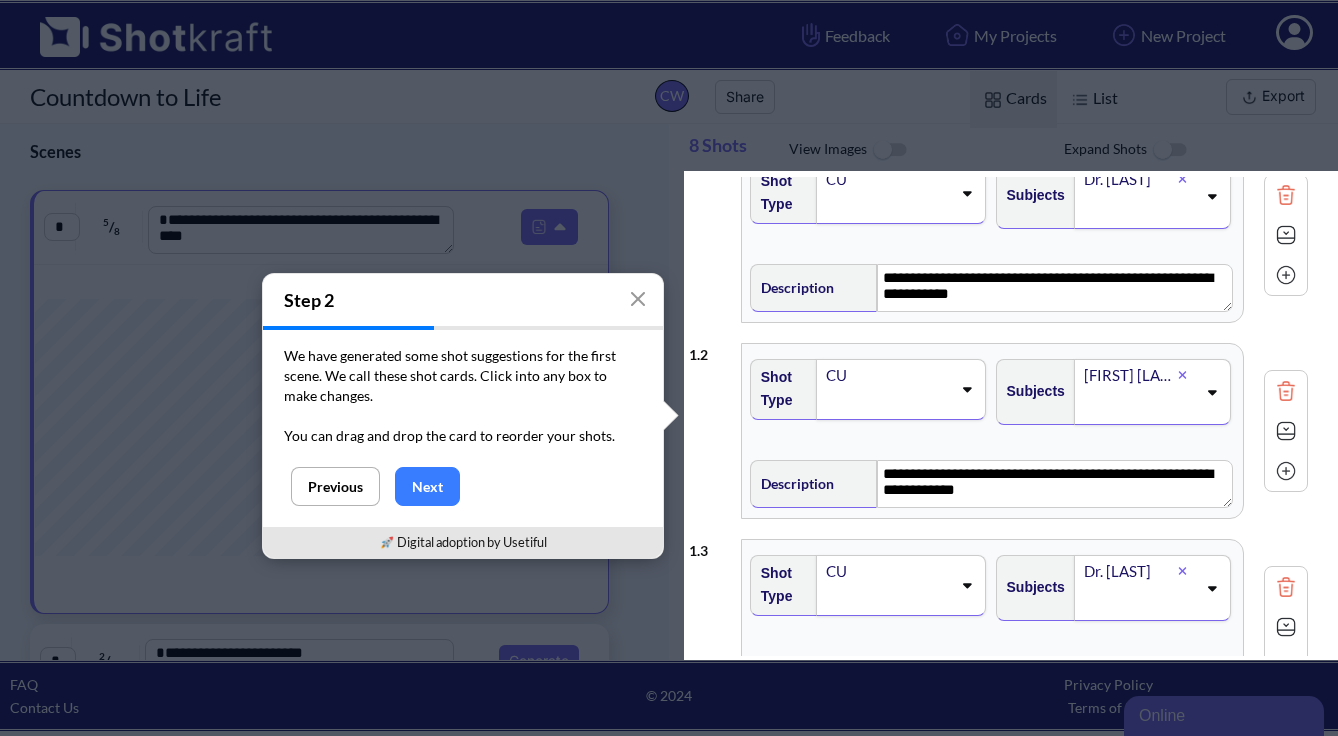 scroll, scrollTop: 42, scrollLeft: 0, axis: vertical 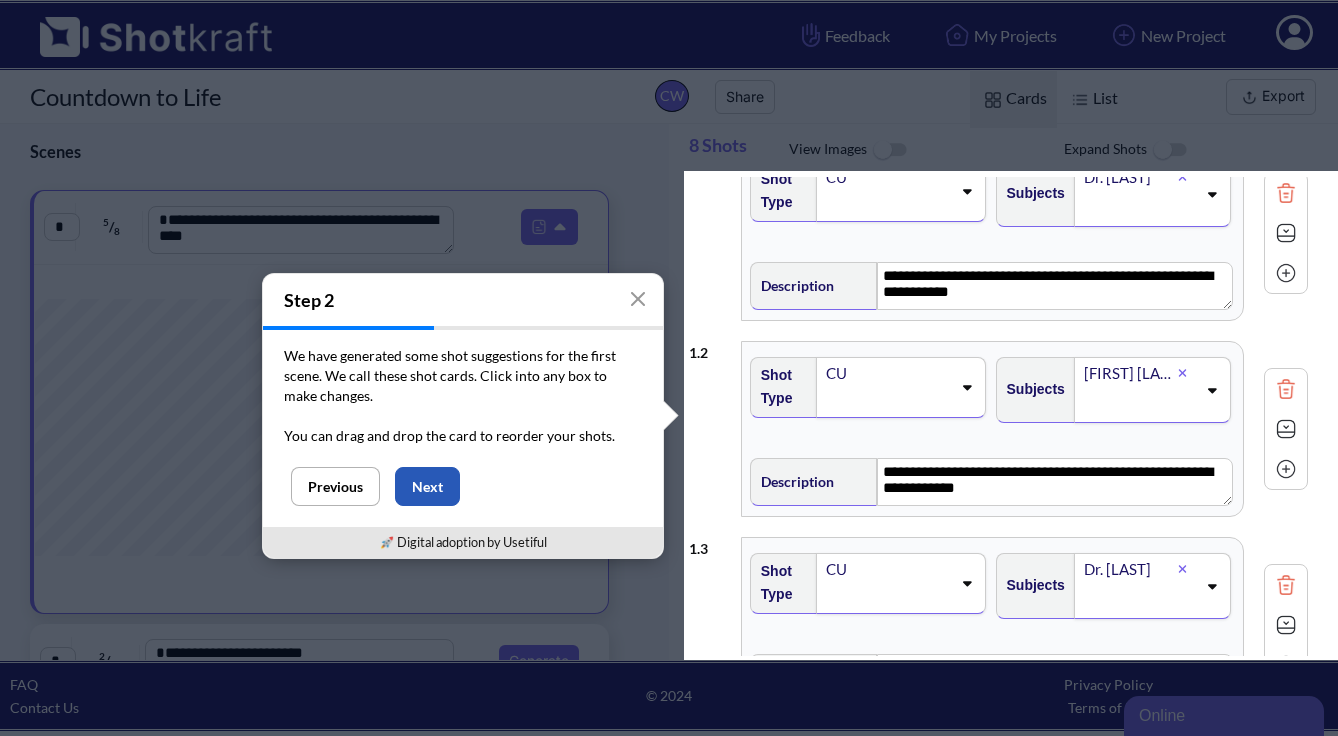 click on "Next" at bounding box center [427, 486] 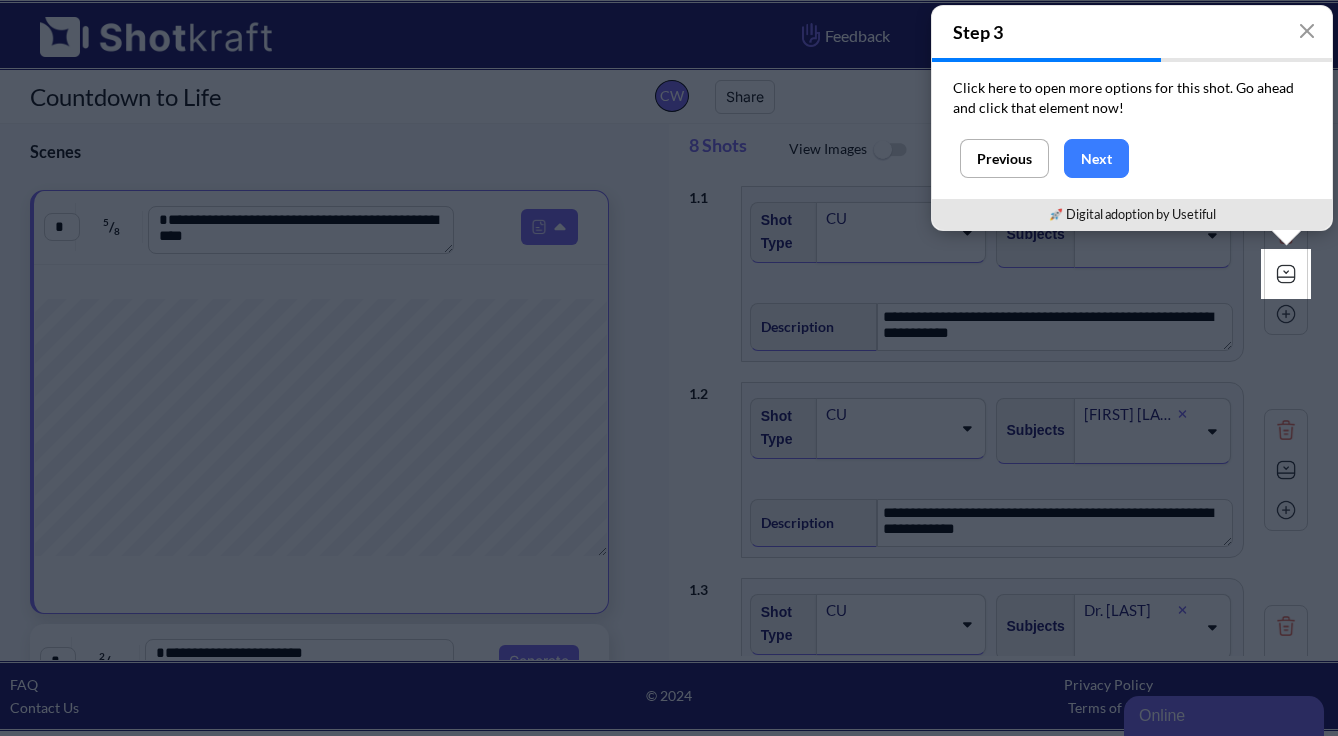 scroll, scrollTop: 0, scrollLeft: 0, axis: both 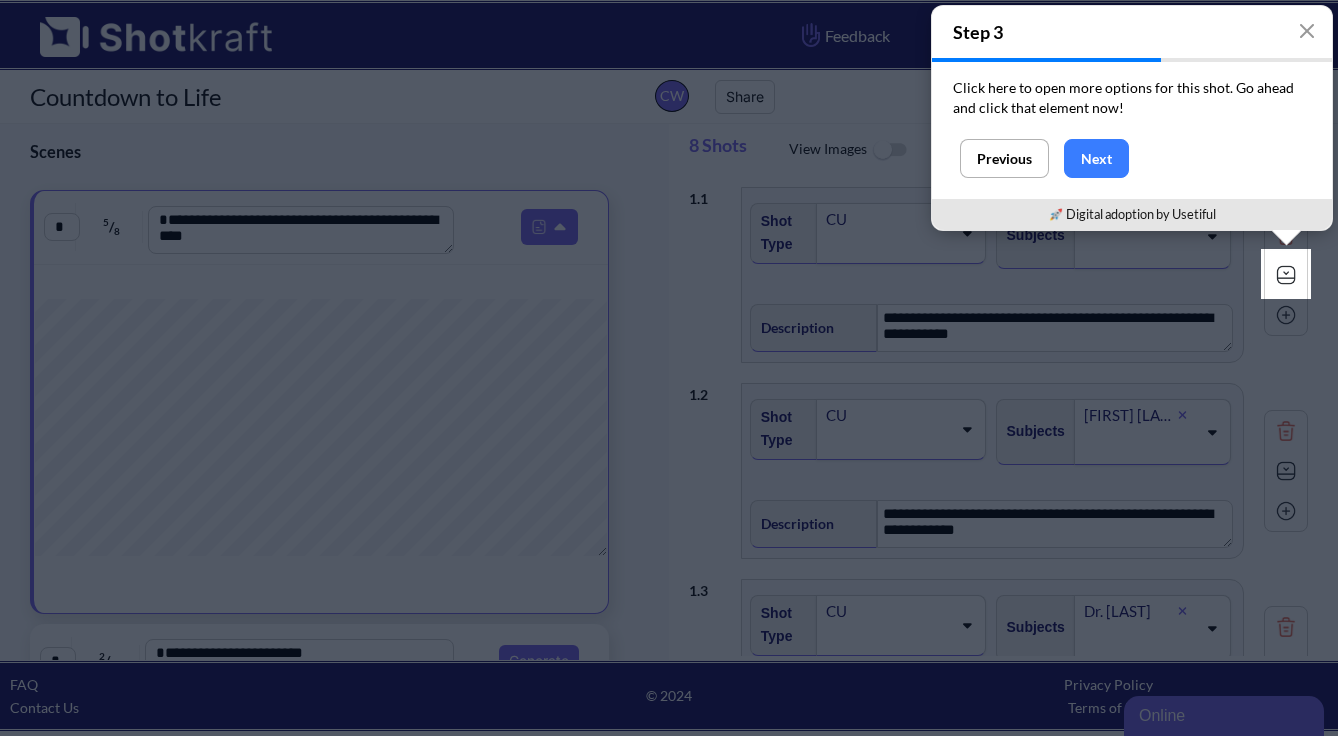 click on "Next" at bounding box center (1096, 158) 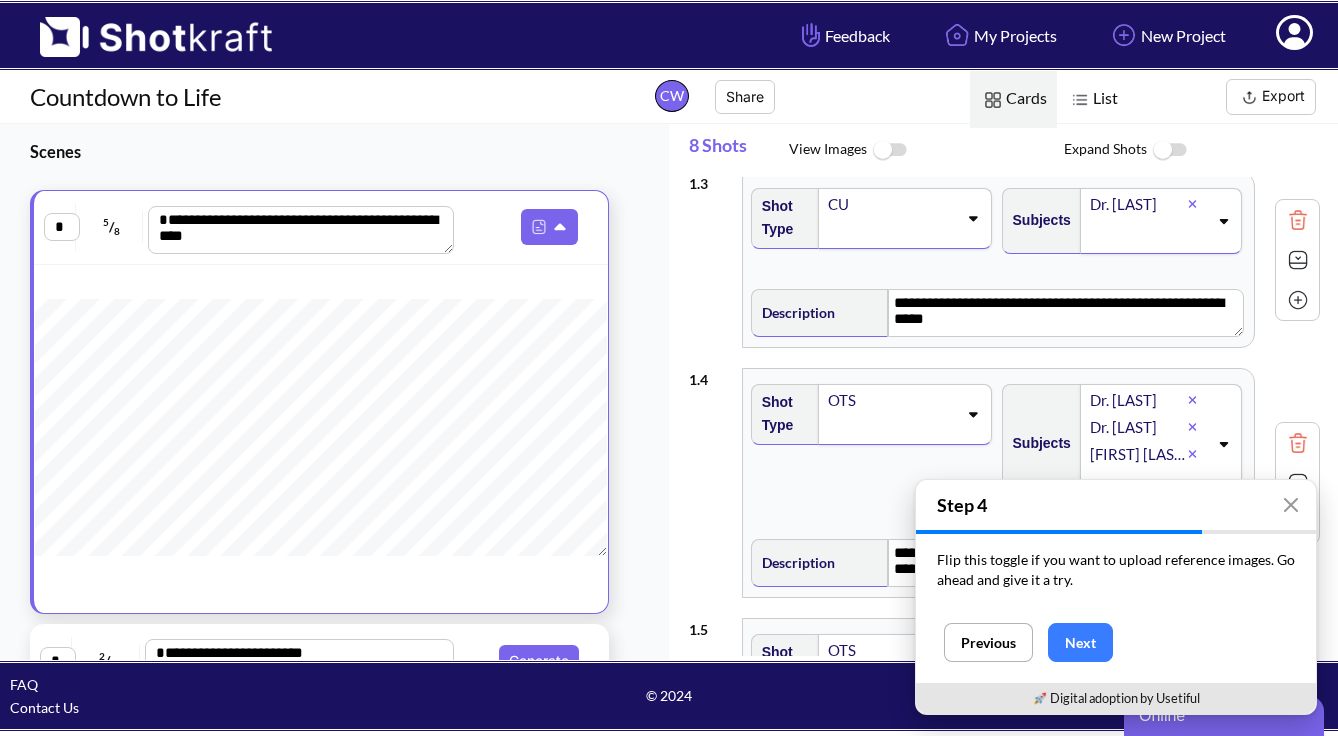 scroll, scrollTop: 408, scrollLeft: 0, axis: vertical 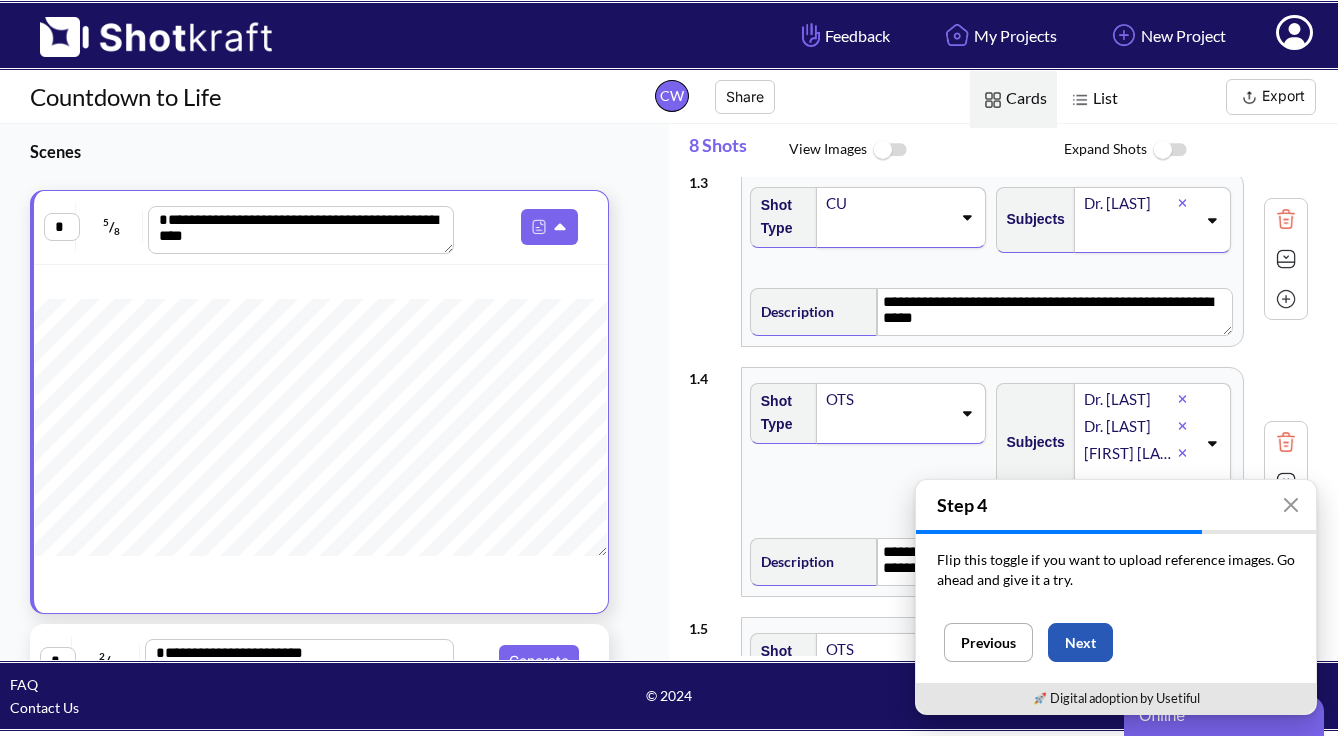 click on "Next" at bounding box center (1080, 642) 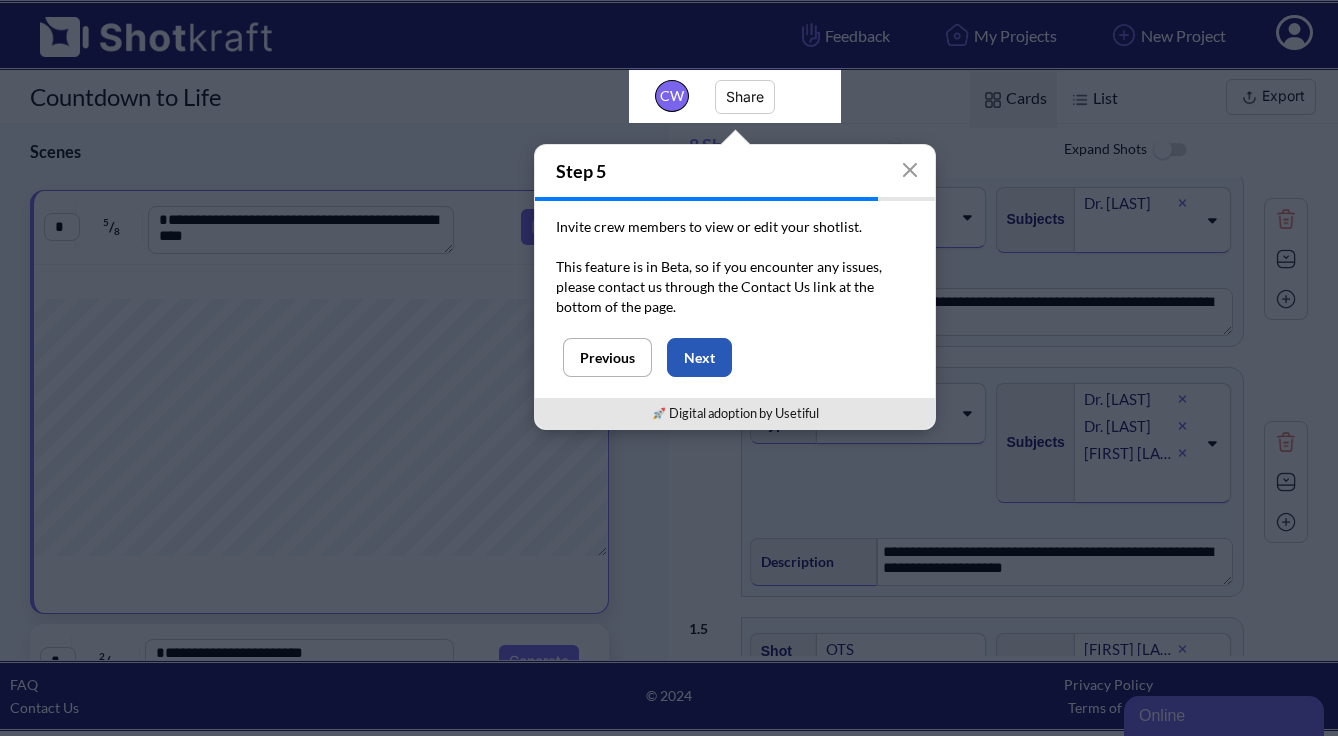 click on "Next" at bounding box center (699, 357) 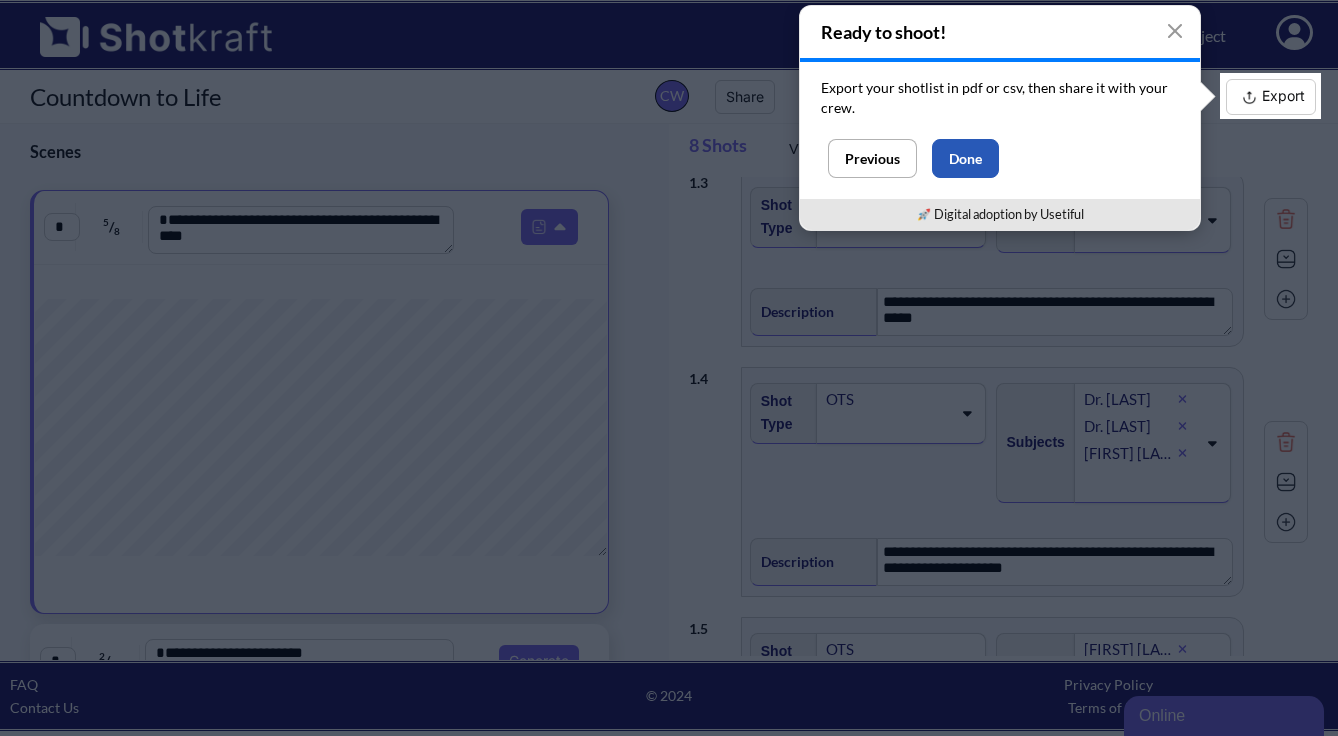 click on "Done" at bounding box center (965, 158) 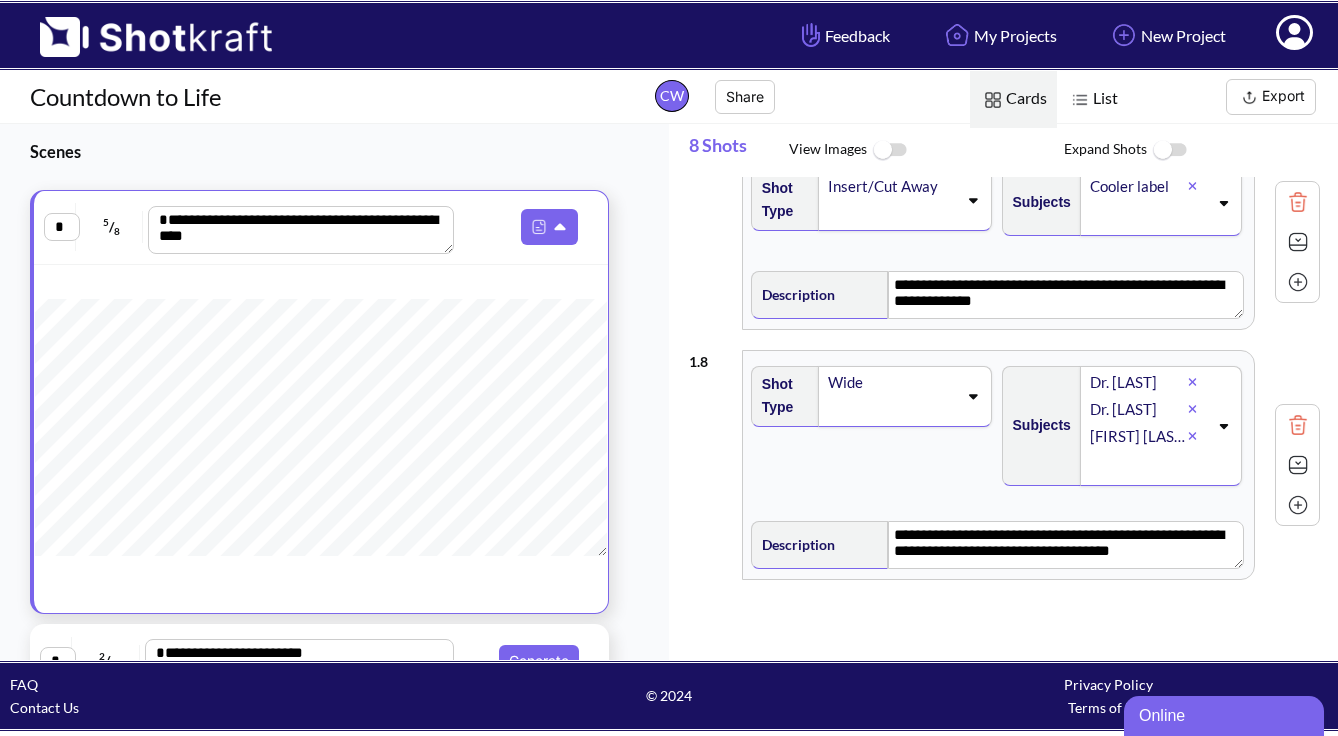 scroll, scrollTop: 1288, scrollLeft: 0, axis: vertical 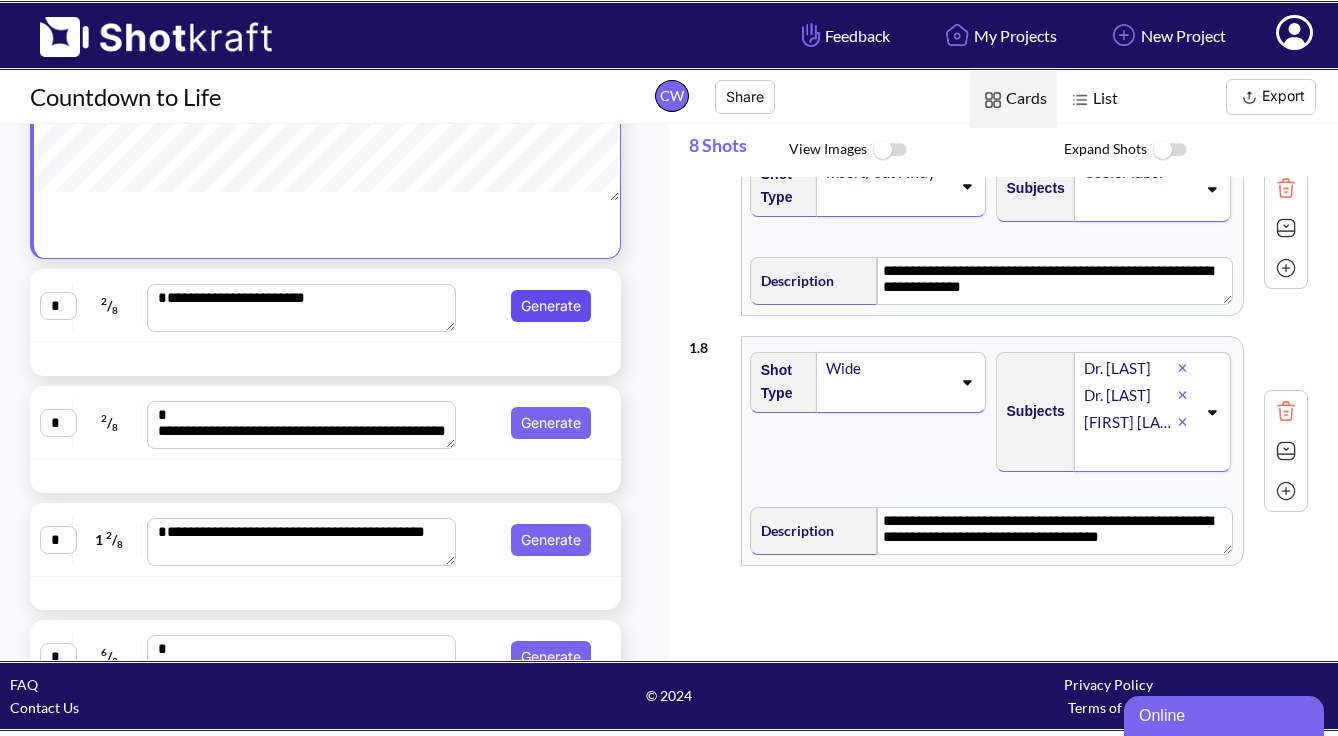 click on "Generate" at bounding box center (551, 306) 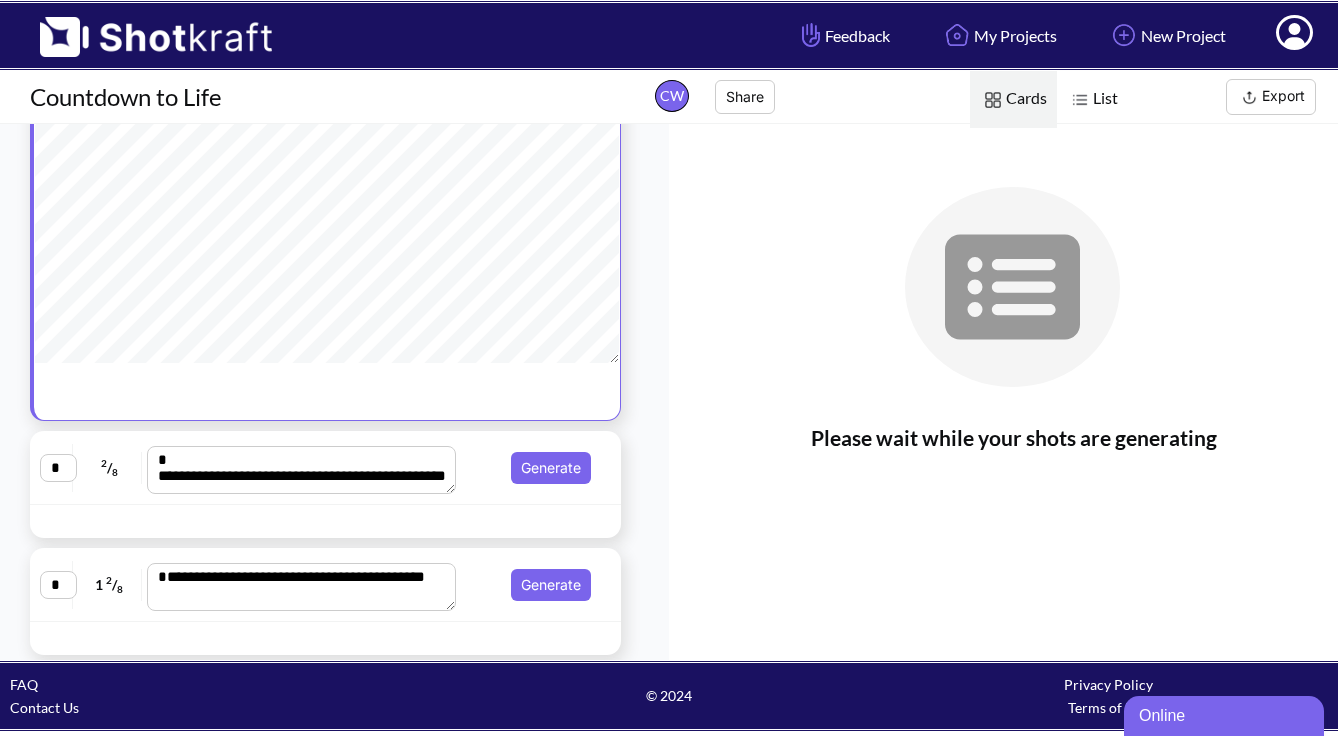 scroll, scrollTop: 339, scrollLeft: 0, axis: vertical 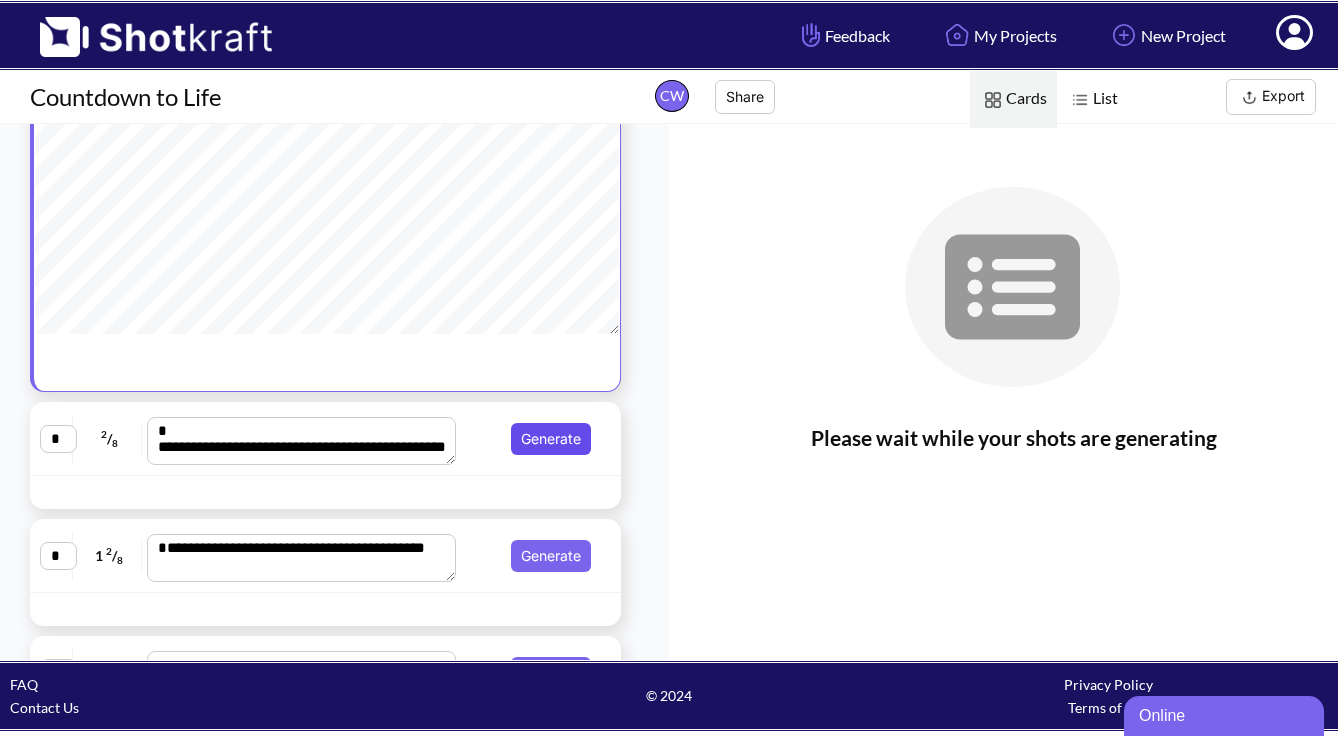 click on "Generate" at bounding box center [551, 439] 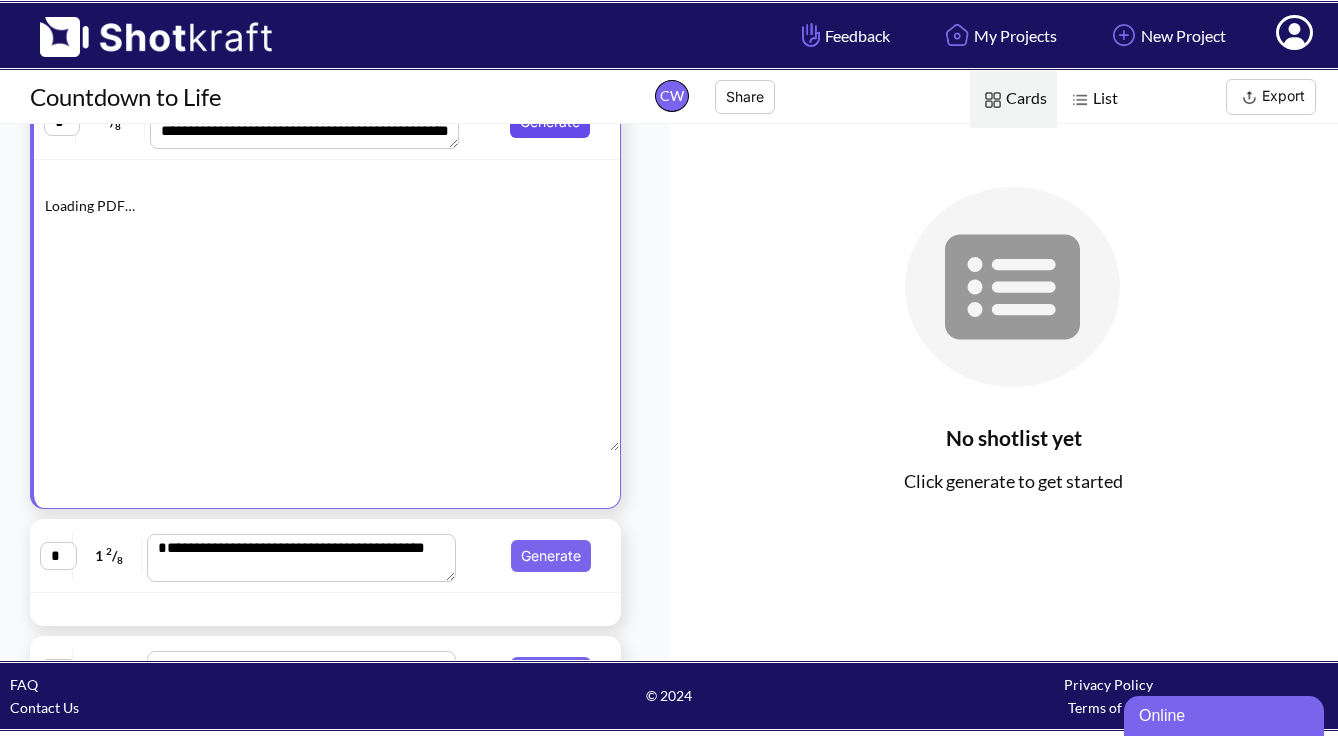 scroll, scrollTop: 22, scrollLeft: 0, axis: vertical 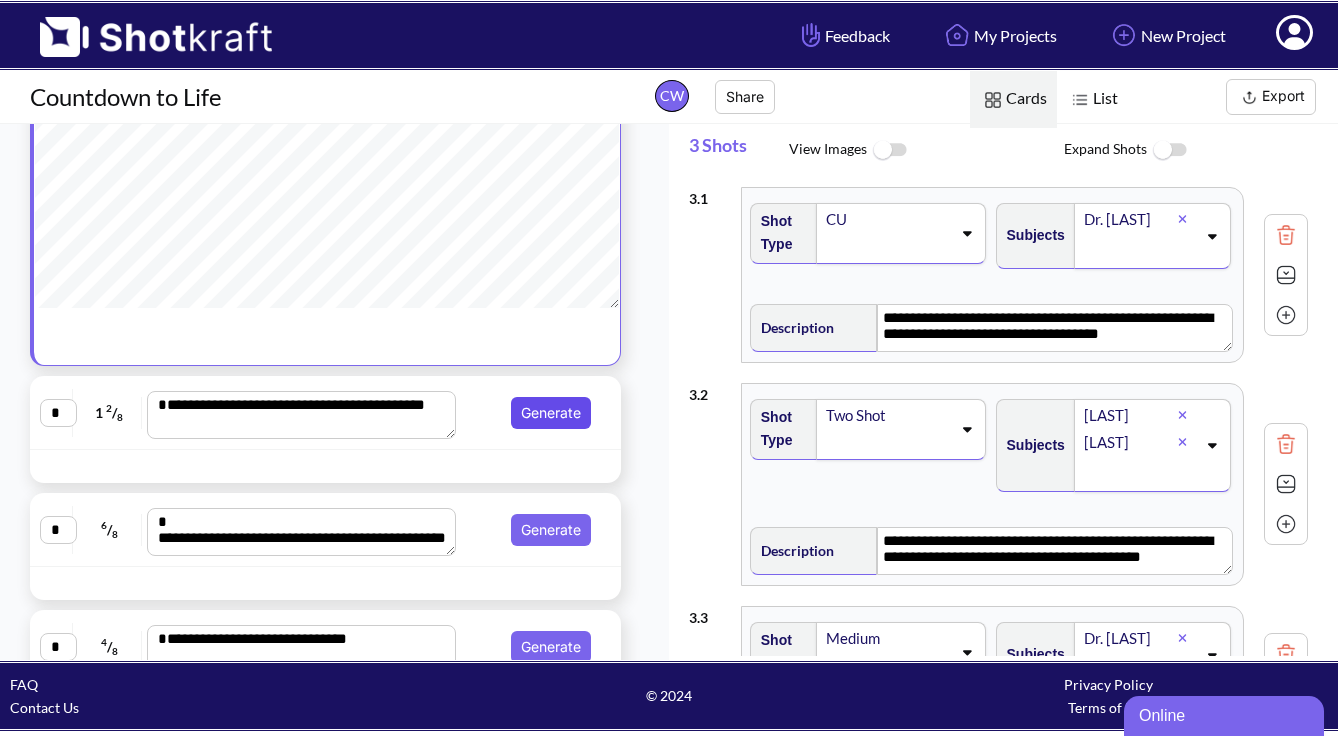 click on "Generate" at bounding box center (551, 413) 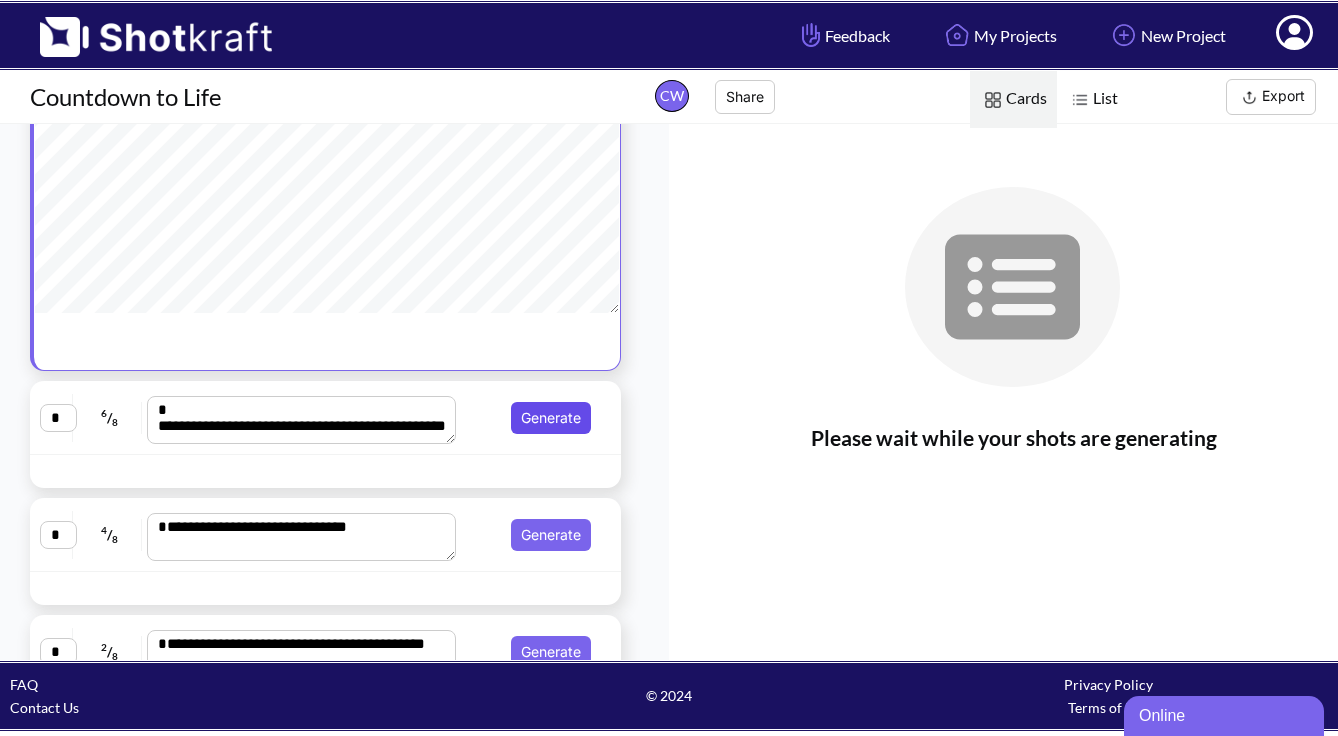 click on "Generate" at bounding box center [551, 418] 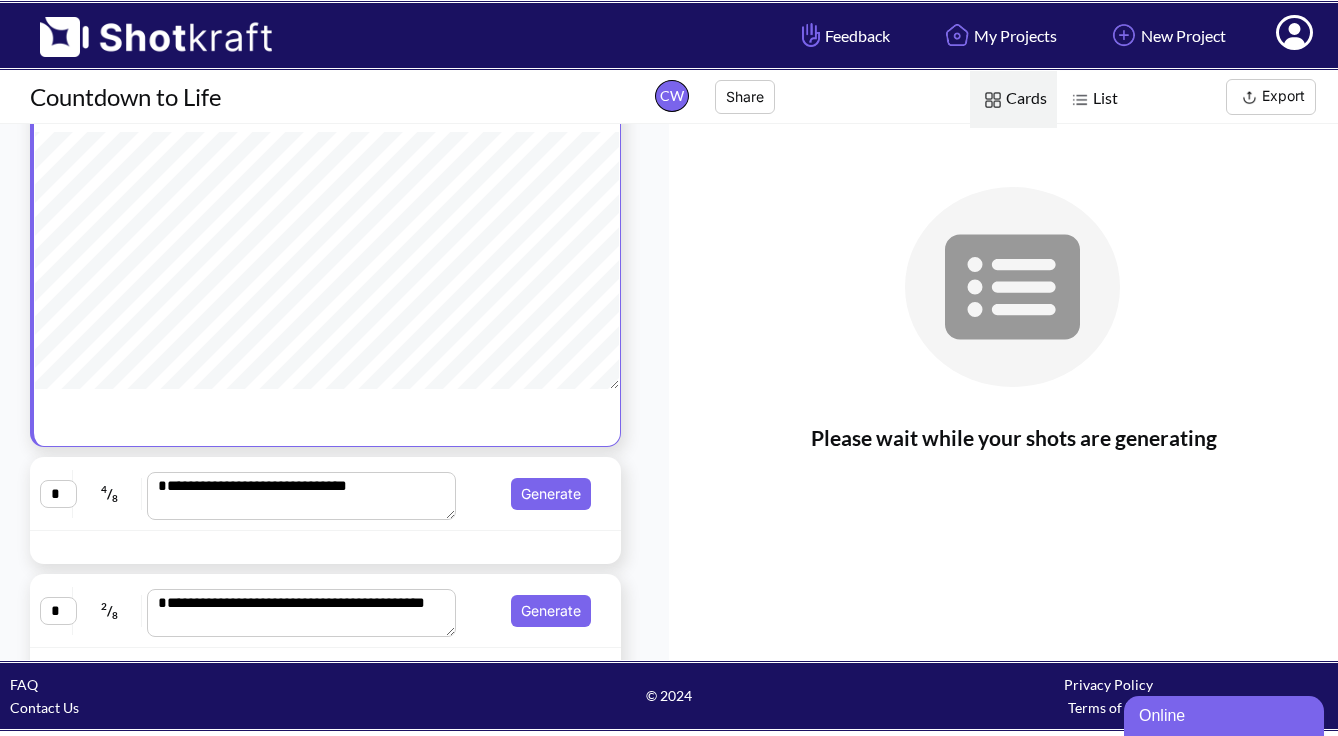 scroll, scrollTop: 663, scrollLeft: 0, axis: vertical 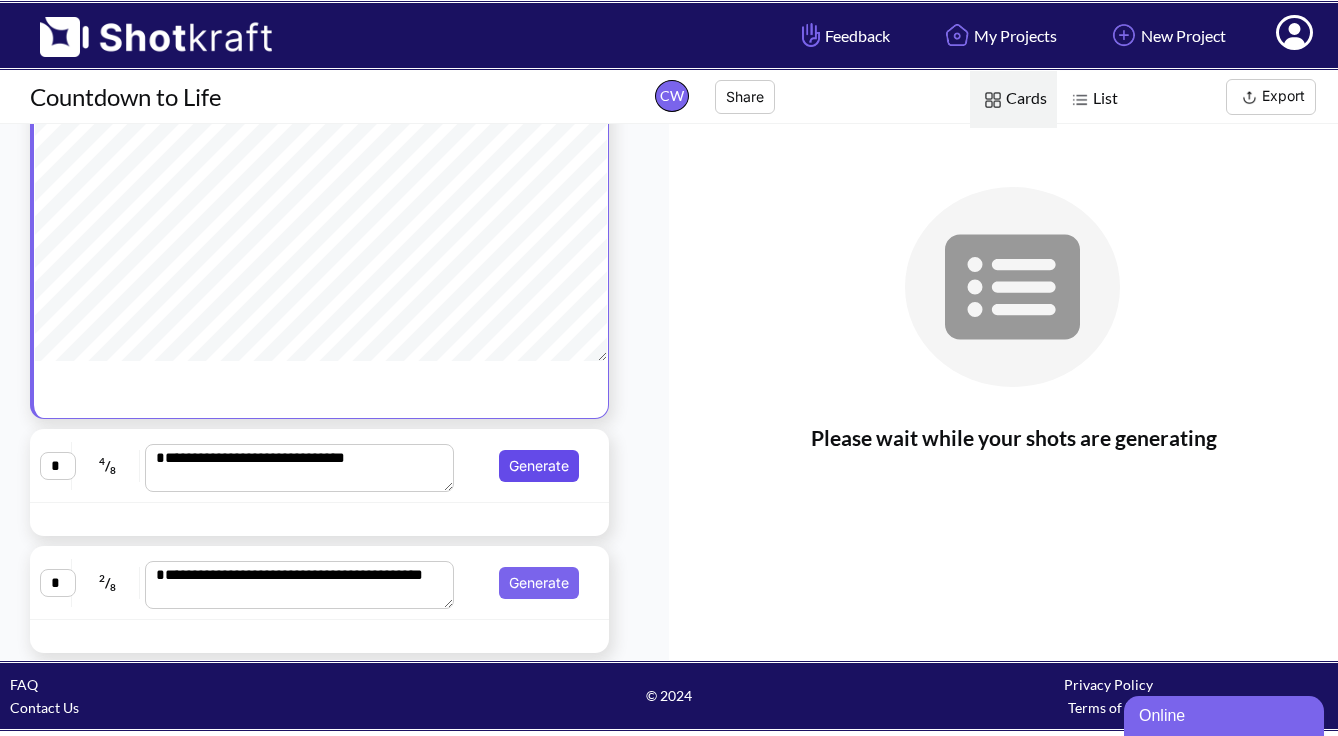 click on "Generate" at bounding box center (539, 466) 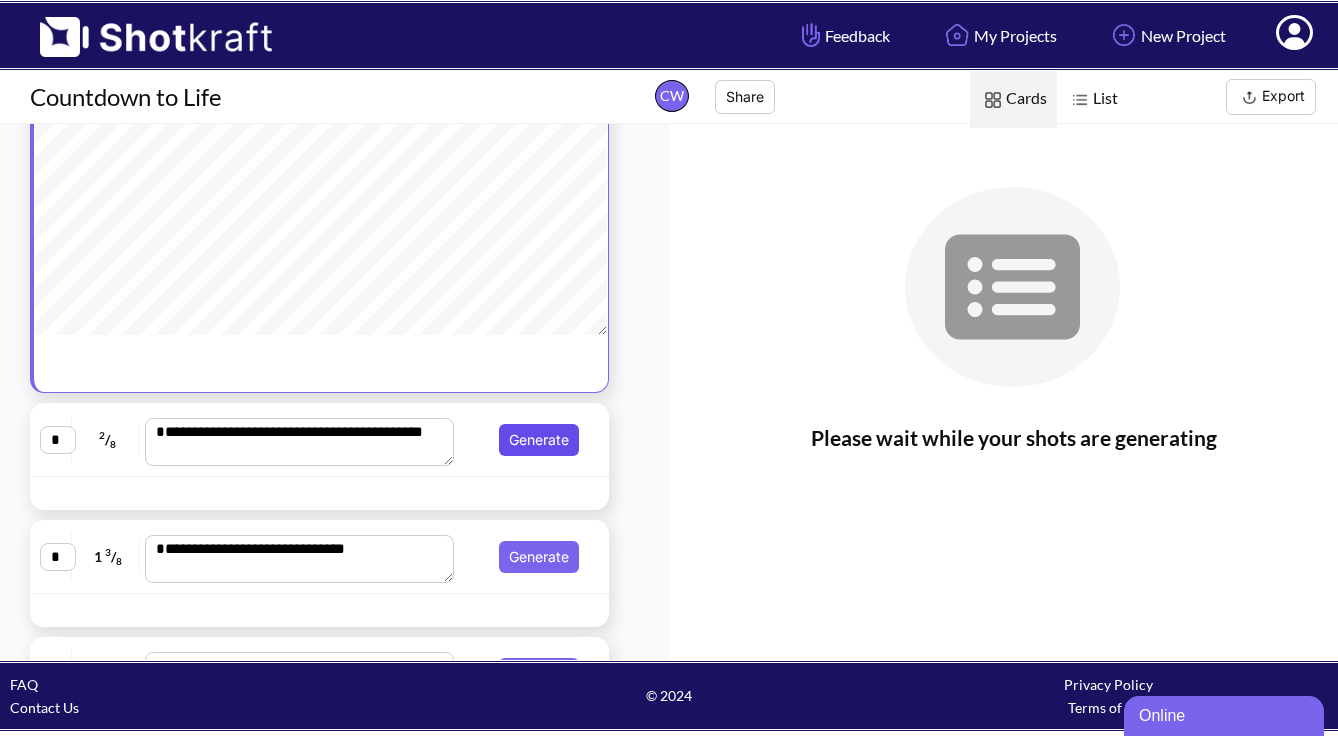 click on "Generate" at bounding box center [539, 440] 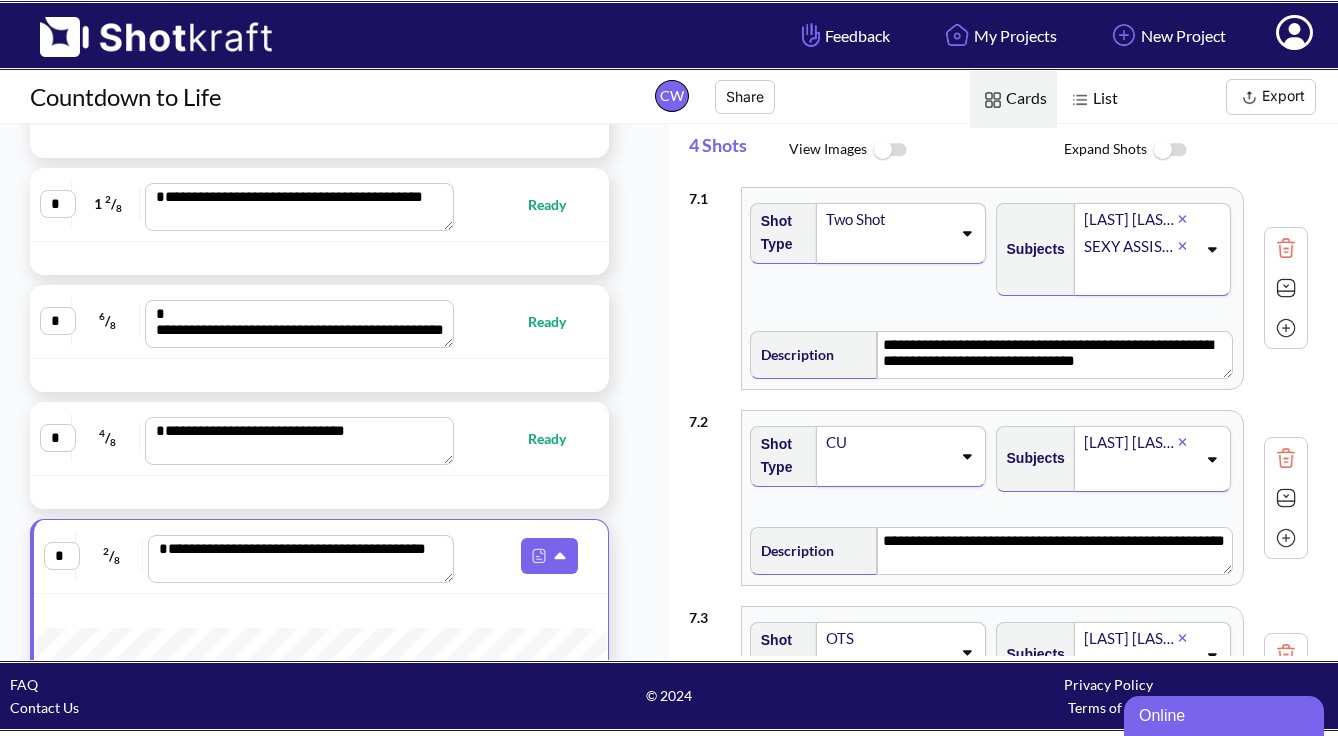 scroll, scrollTop: 0, scrollLeft: 0, axis: both 